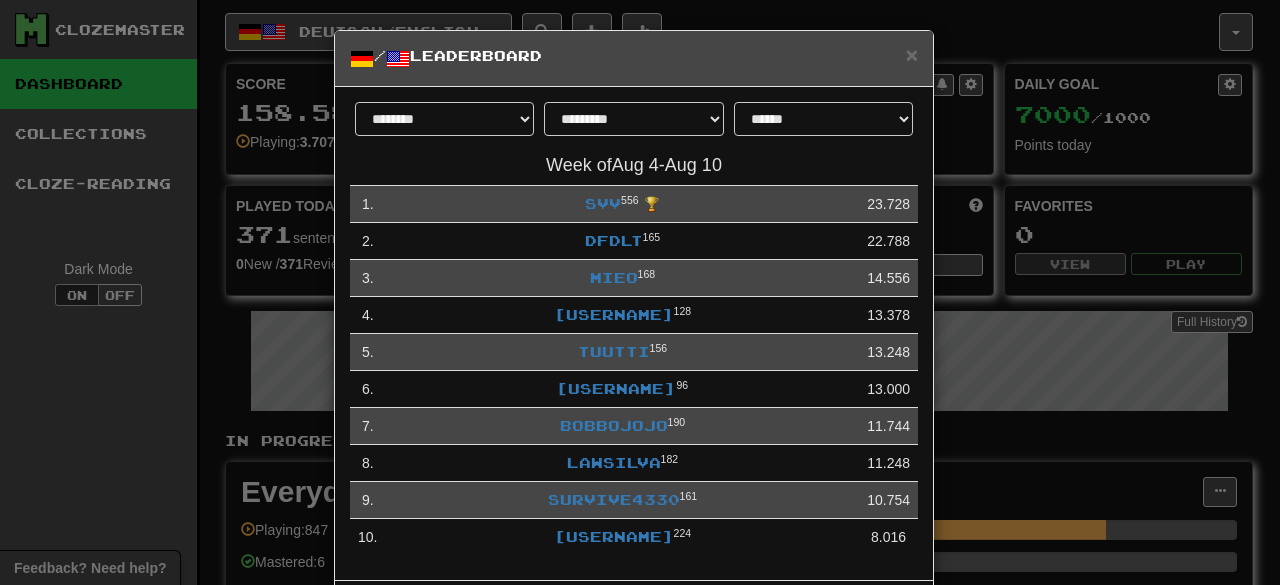 select on "**********" 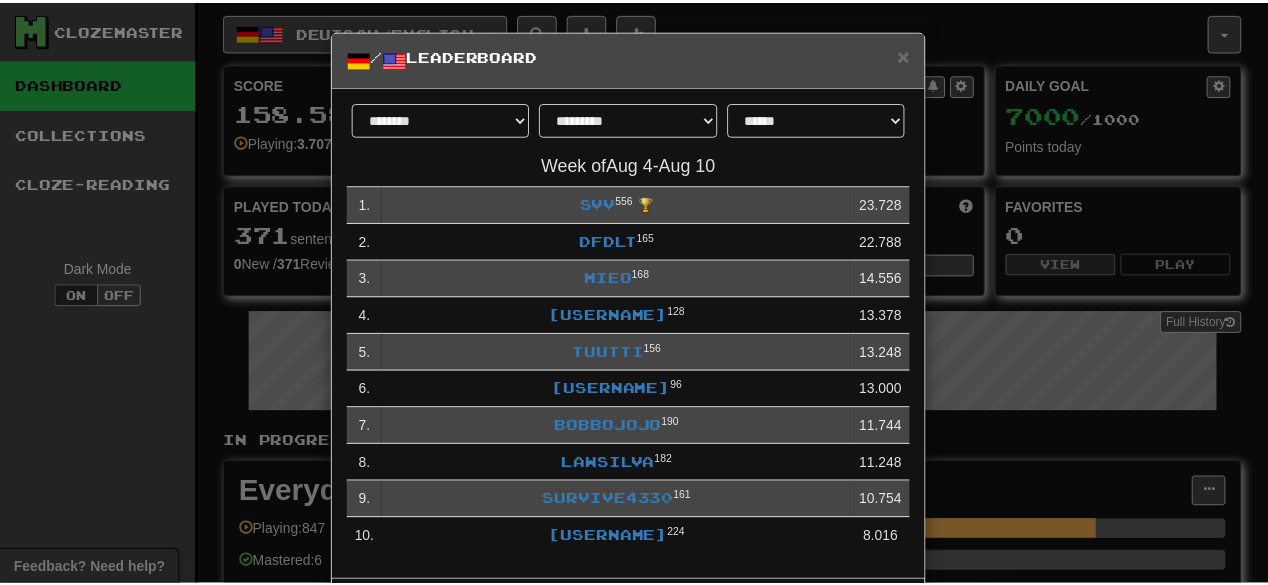 scroll, scrollTop: 0, scrollLeft: 0, axis: both 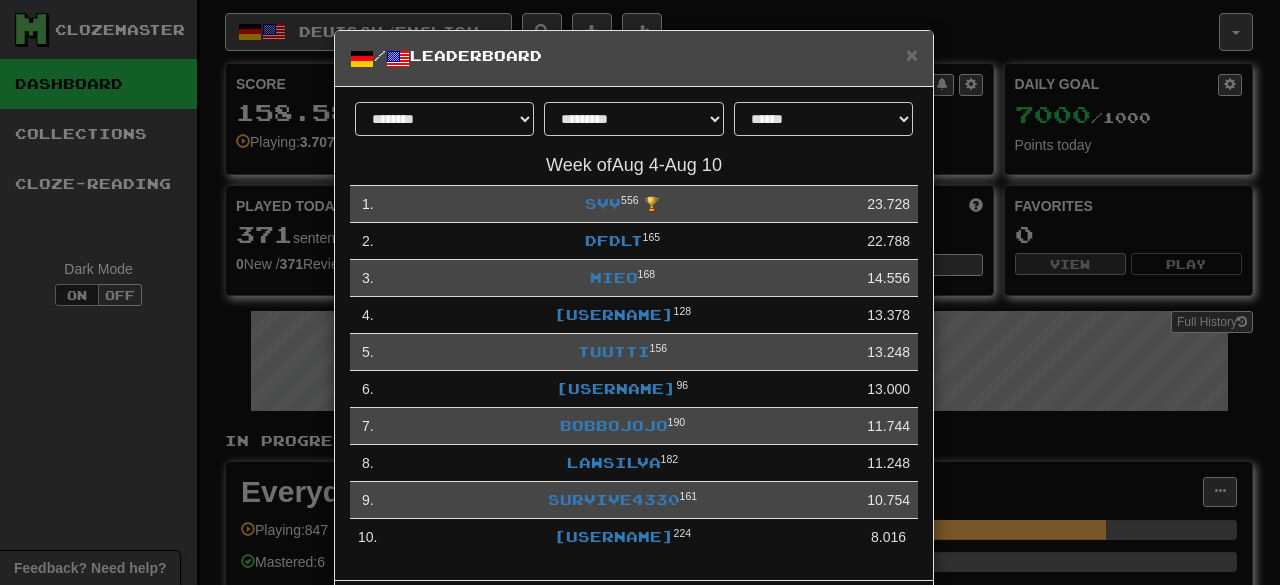 click on "**********" at bounding box center [640, 292] 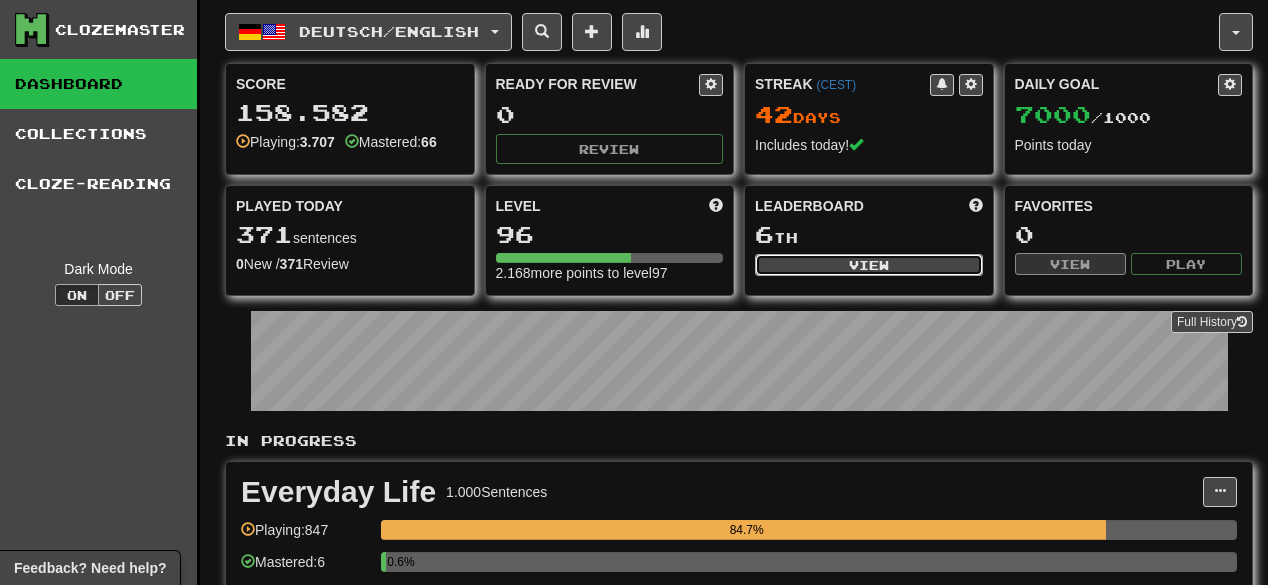 click on "View" at bounding box center [869, 265] 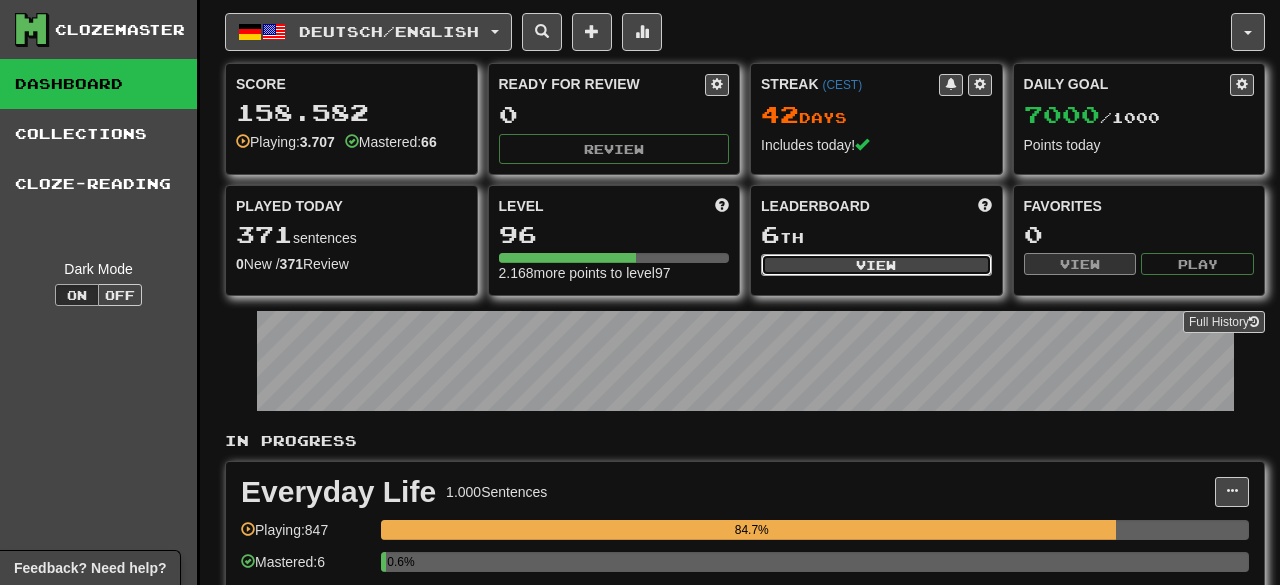select on "**********" 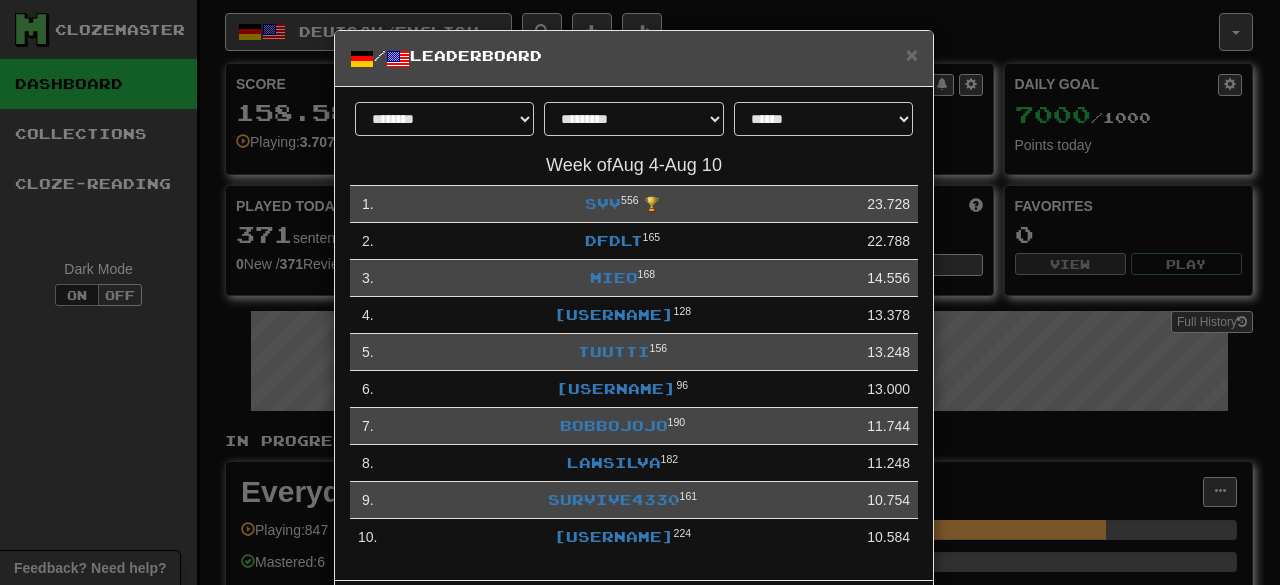 click on "DawnHaze1479 128" at bounding box center [622, 315] 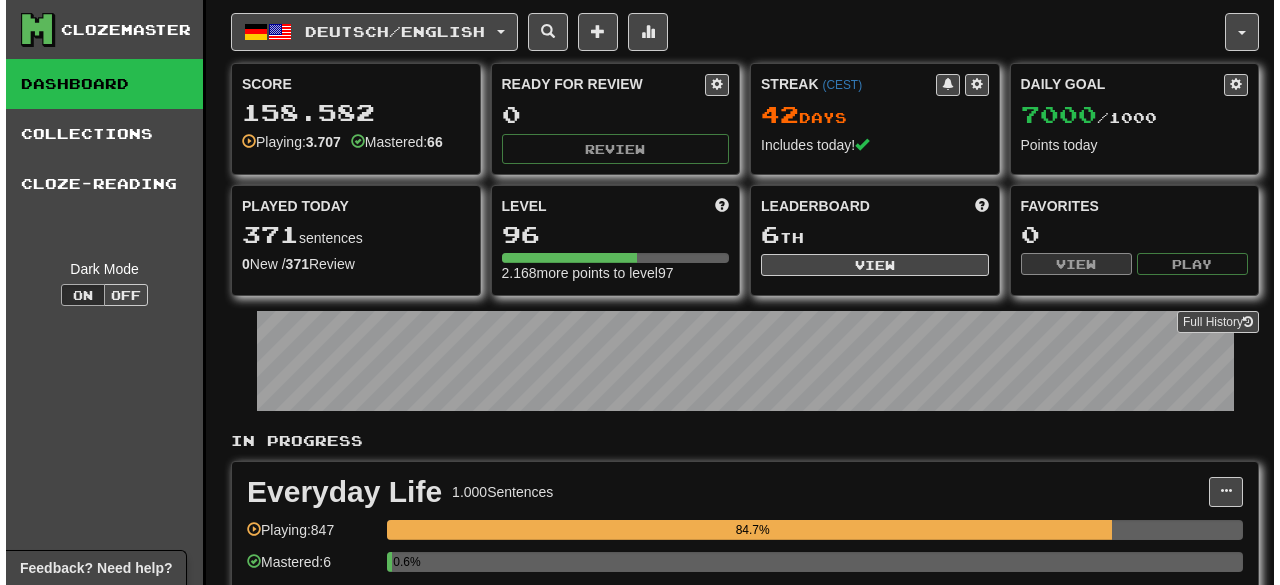 scroll, scrollTop: 320, scrollLeft: 0, axis: vertical 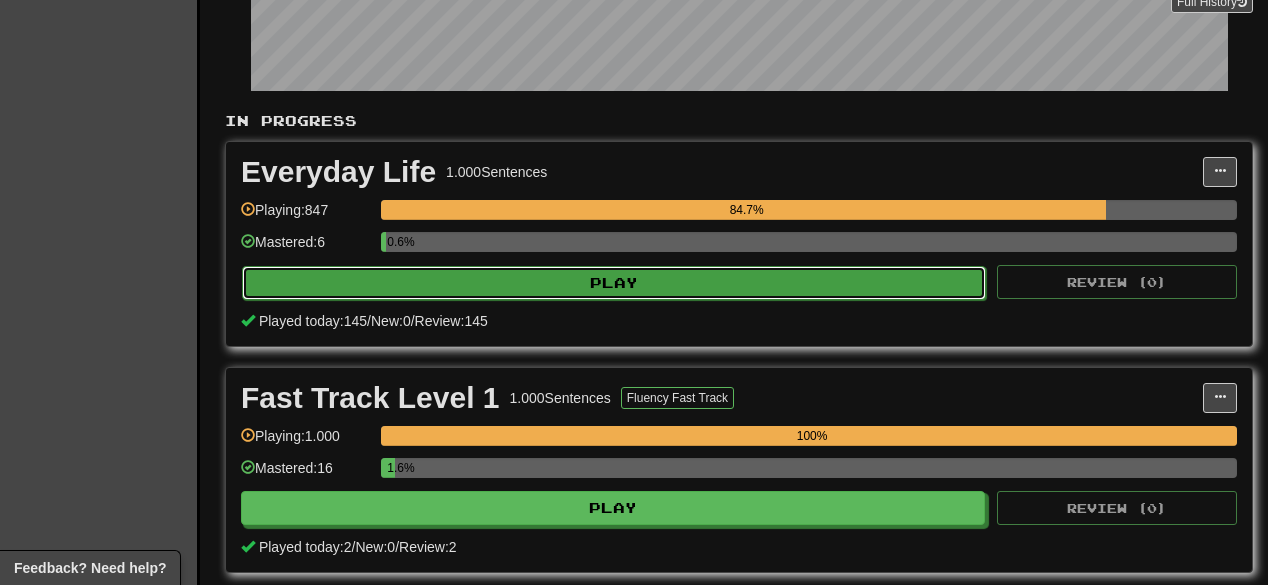 click on "Play" at bounding box center (614, 283) 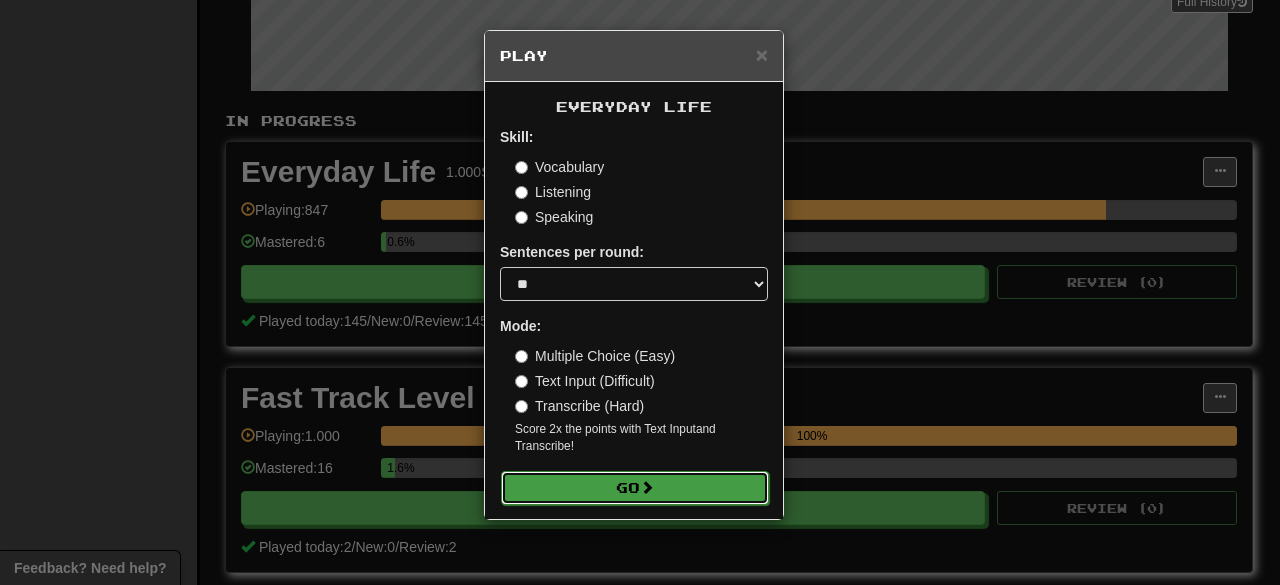 click on "Go" at bounding box center [635, 488] 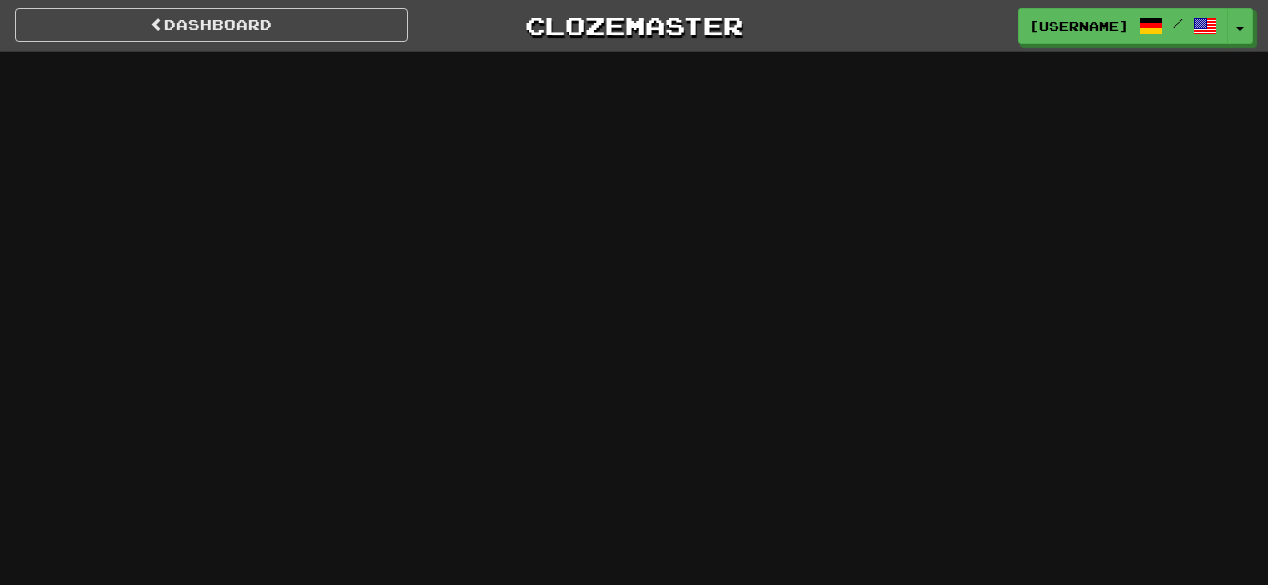 scroll, scrollTop: 0, scrollLeft: 0, axis: both 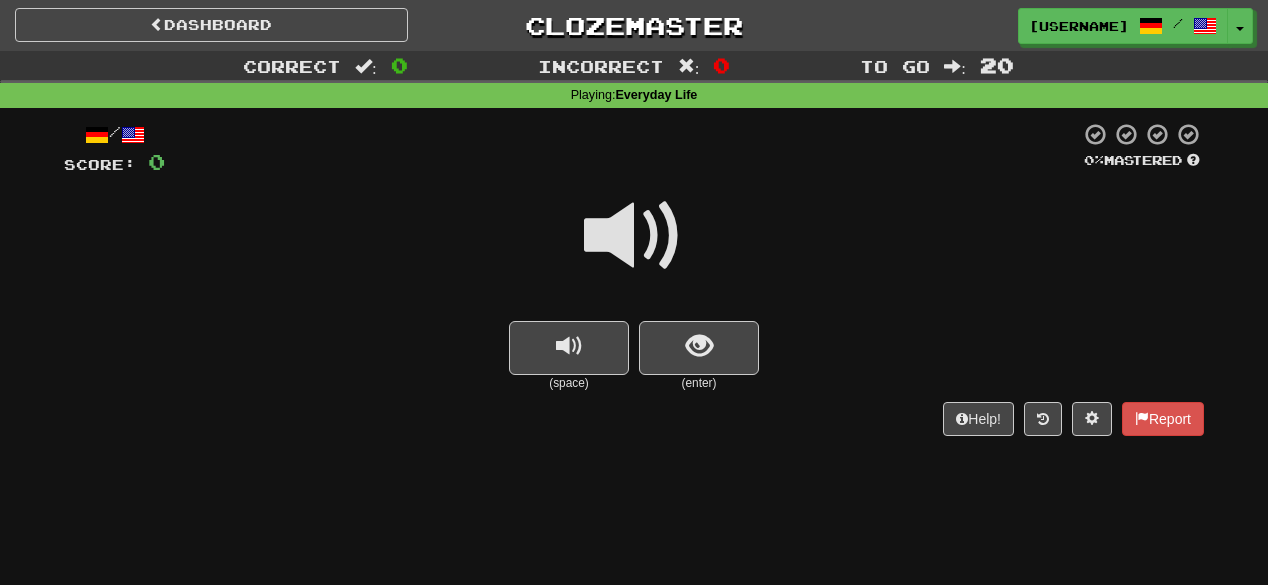 click on "Dashboard
Clozemaster
[USERNAME]
Dashboard
Leaderboard
Activity Feed
Notifications
Profile
Discussions
Deutsch
/
English
Streak:
42
Review:
0
Daily Goal: 7000 /1000
Languages
Account
Logout
[USERNAME]
/
Toggle Dropdown
Dashboard
Leaderboard
Activity Feed
Notifications
Profile
Discussions
Deutsch
/
English
Streak:
42
Review:
0
Daily Goal: 7000 /1000
Languages
Account
Logout
clozemaster
Correct : 0 Incorrect : 0 To go : 20 Playing : Everyday Life / Score: 0 0 % Mastered (space) (enter) Help! Report" at bounding box center (634, 292) 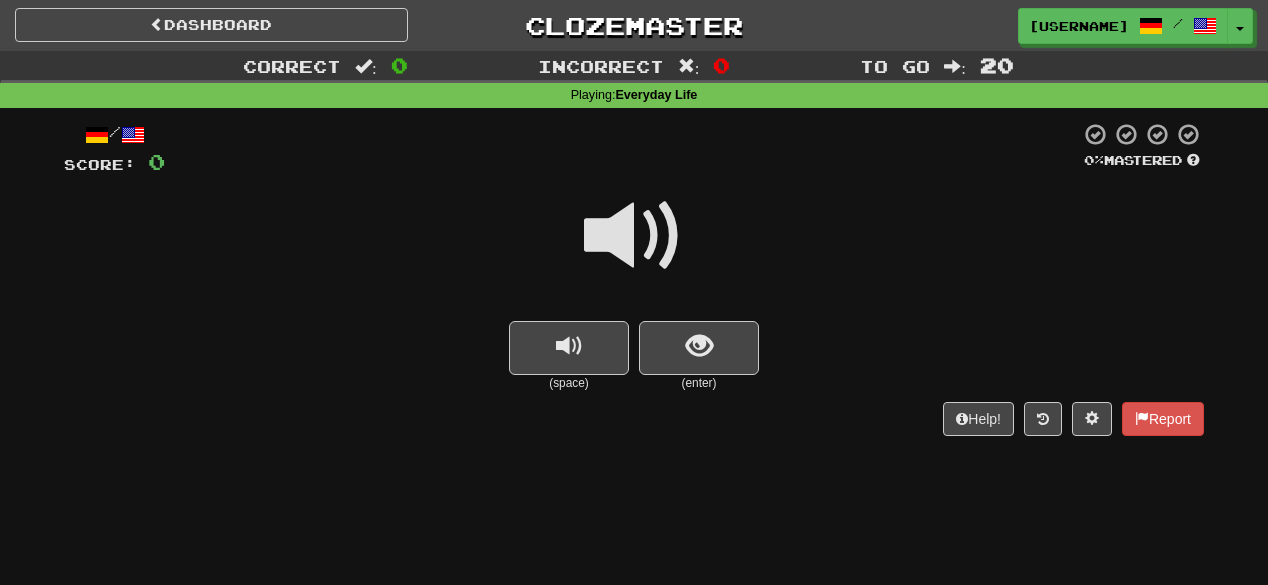 click on "/  Score:   0 0 %  Mastered (space) (enter)  Help!  Report" at bounding box center [634, 285] 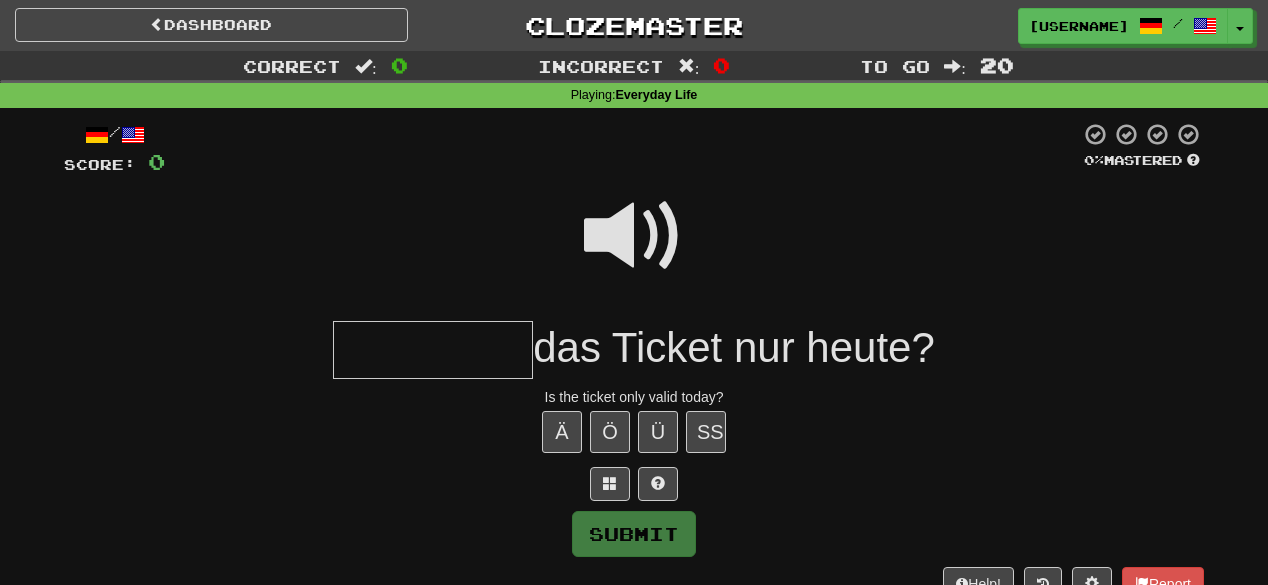 type on "*" 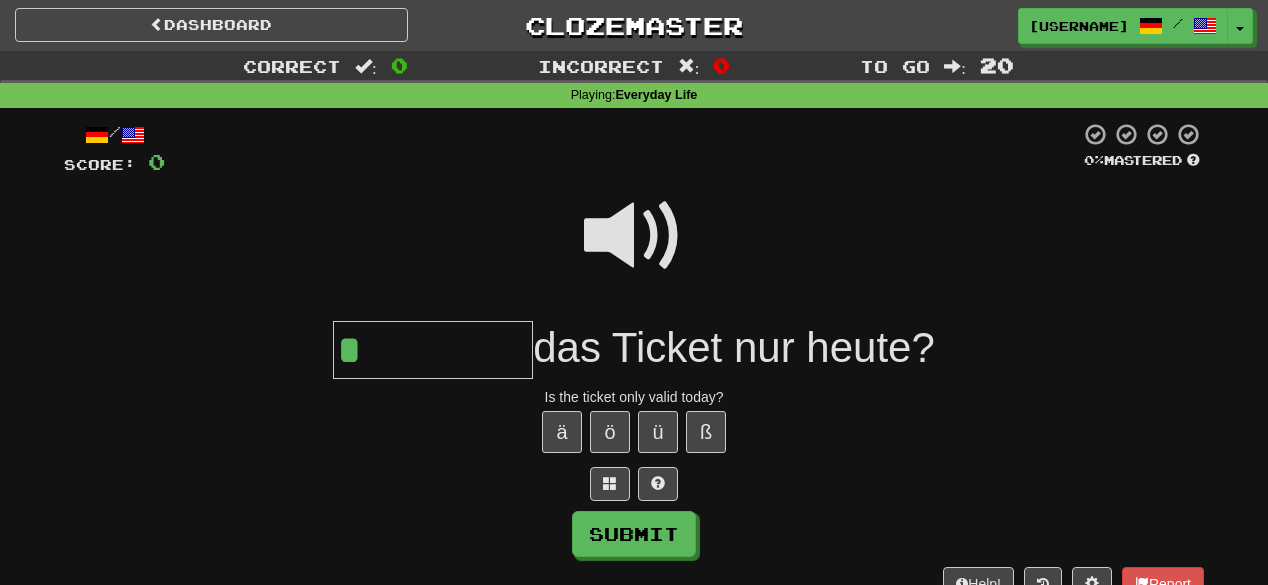 click at bounding box center [634, 236] 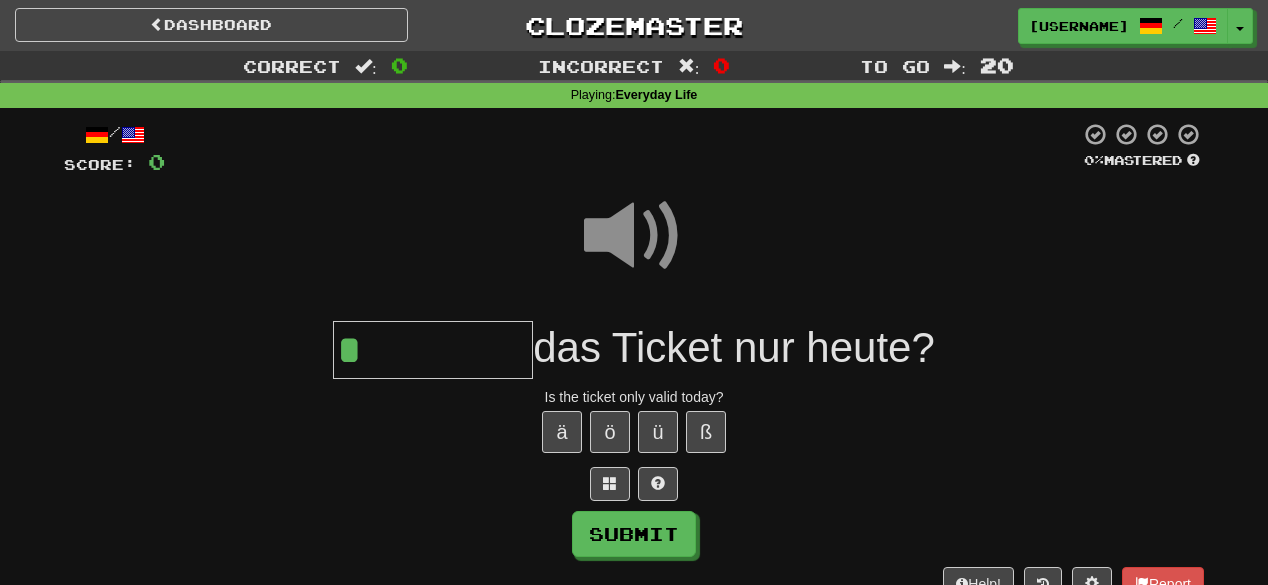 click on "*" at bounding box center [433, 350] 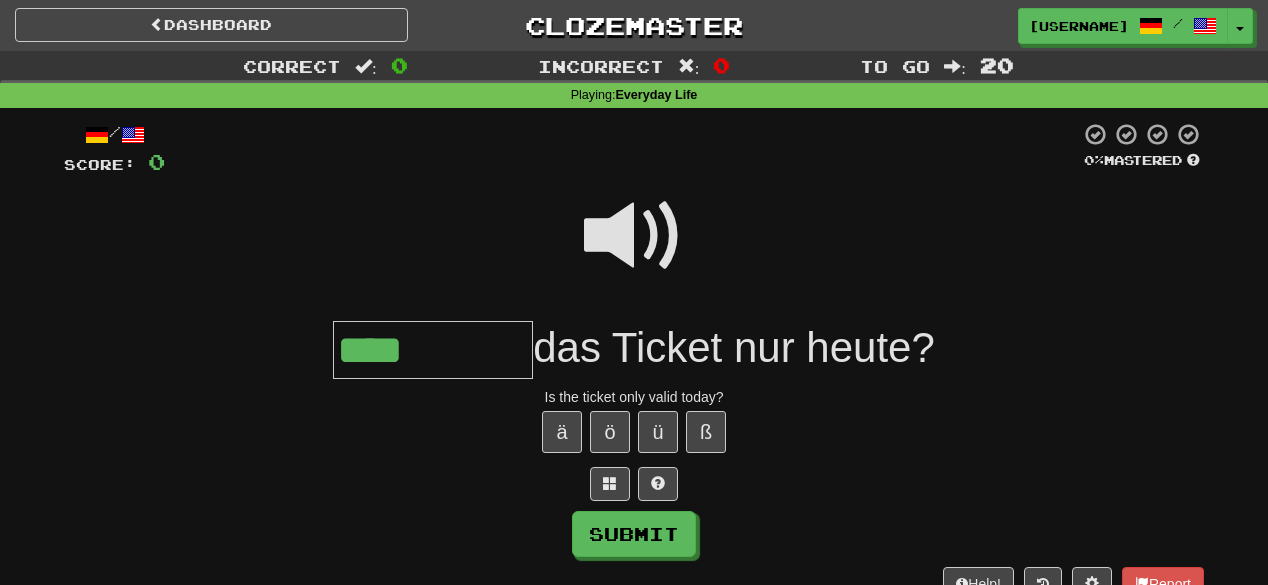 type on "****" 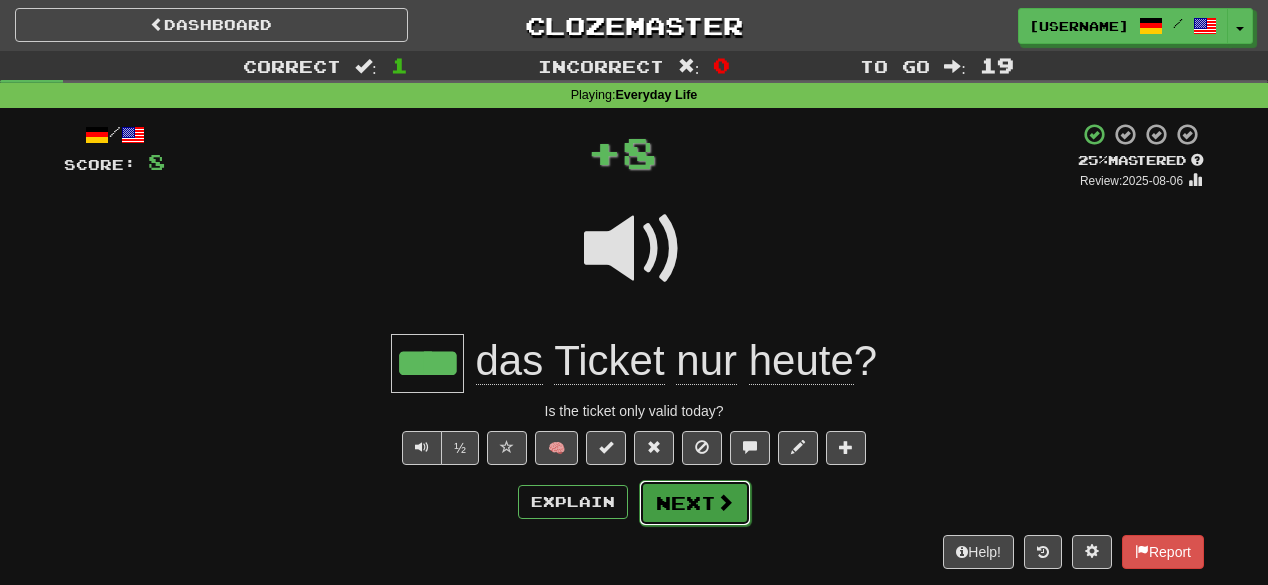 click on "Next" at bounding box center [695, 503] 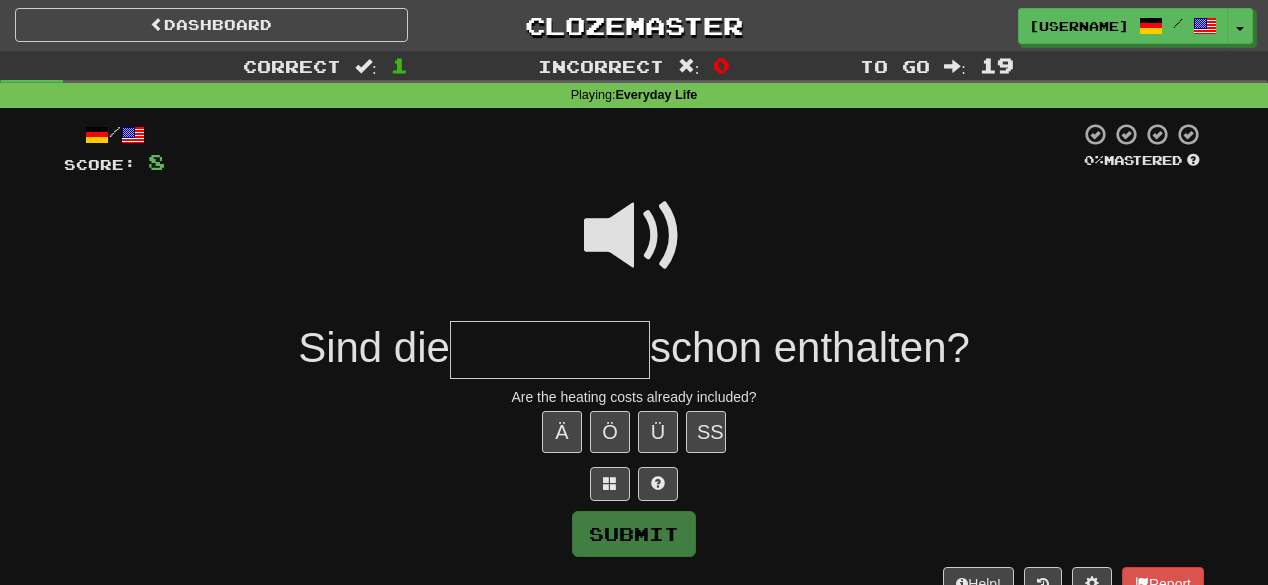 type on "*" 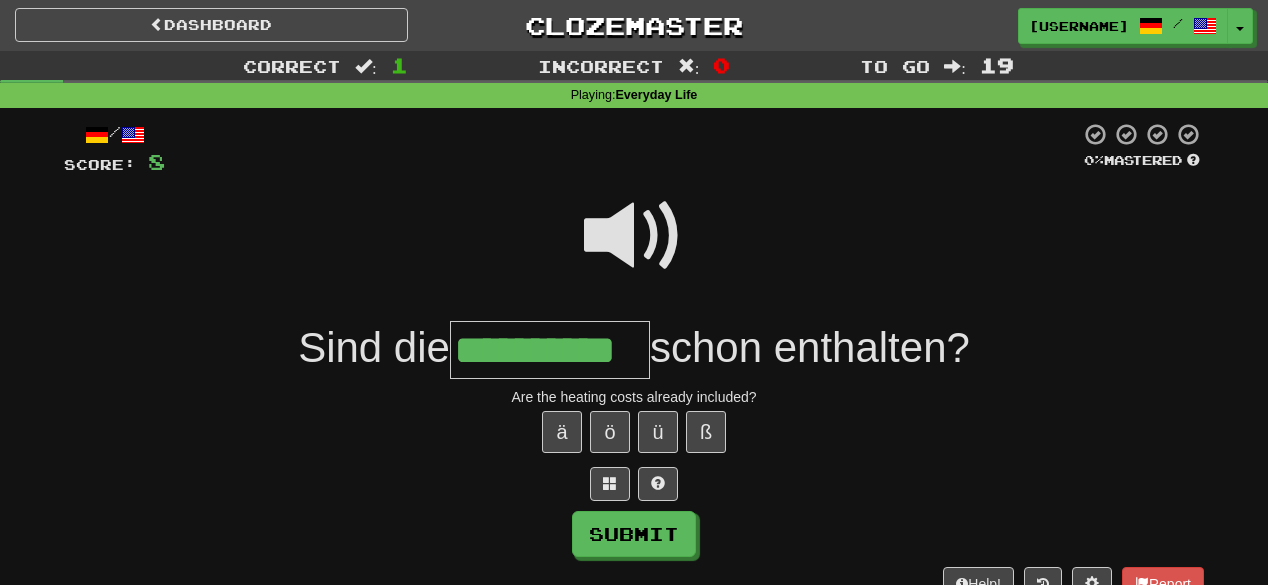scroll, scrollTop: 0, scrollLeft: 15, axis: horizontal 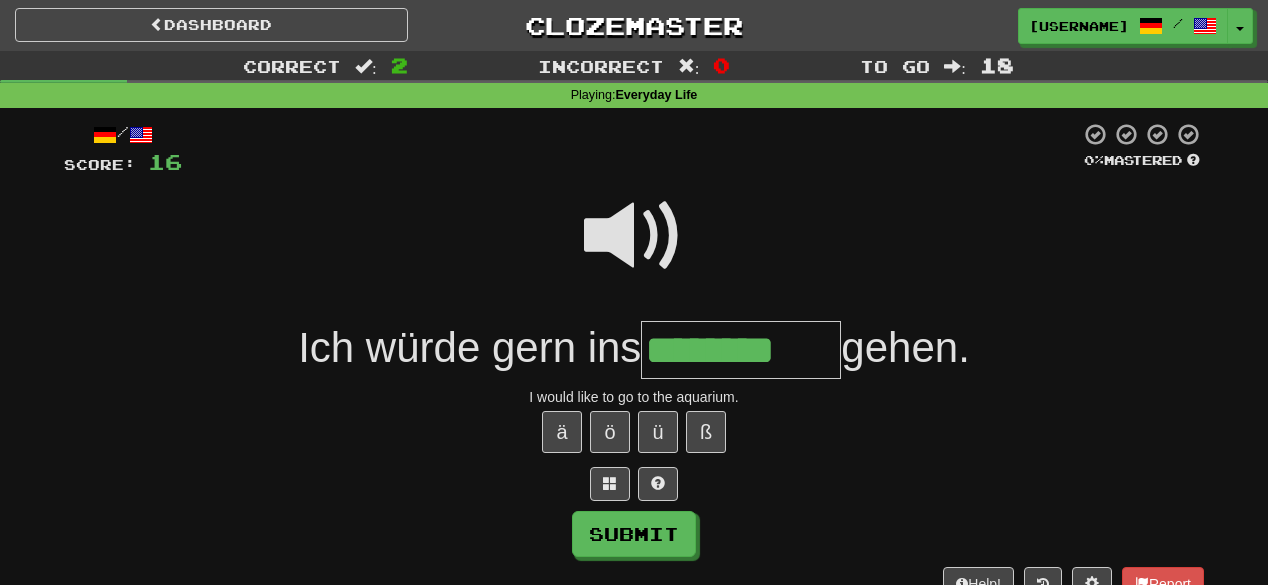 type on "********" 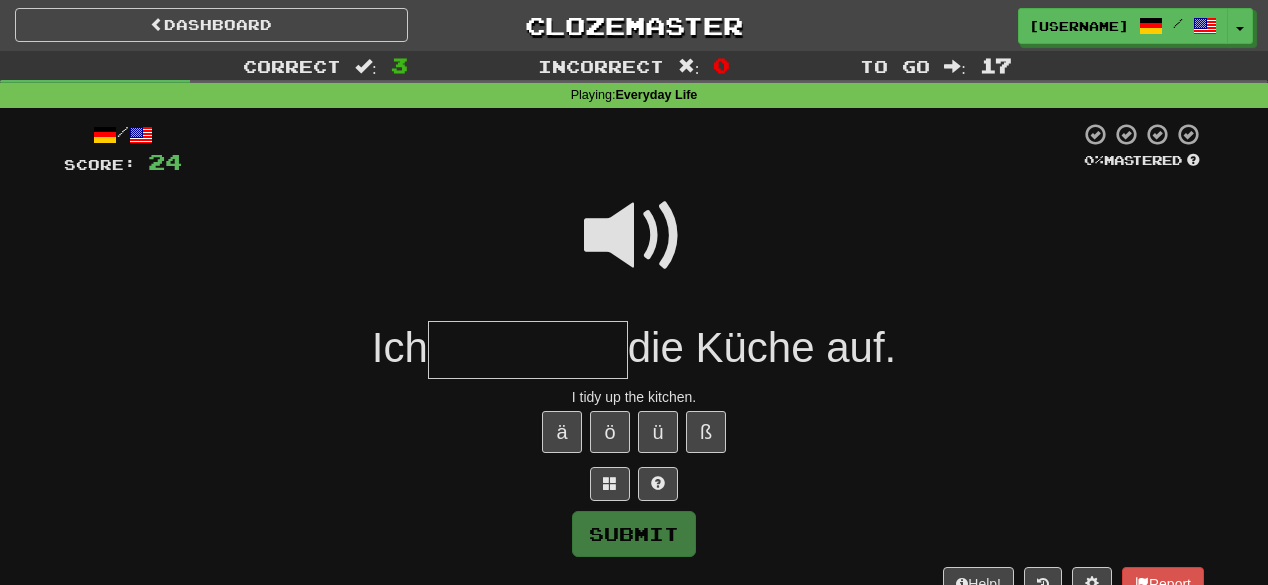 click at bounding box center (634, 236) 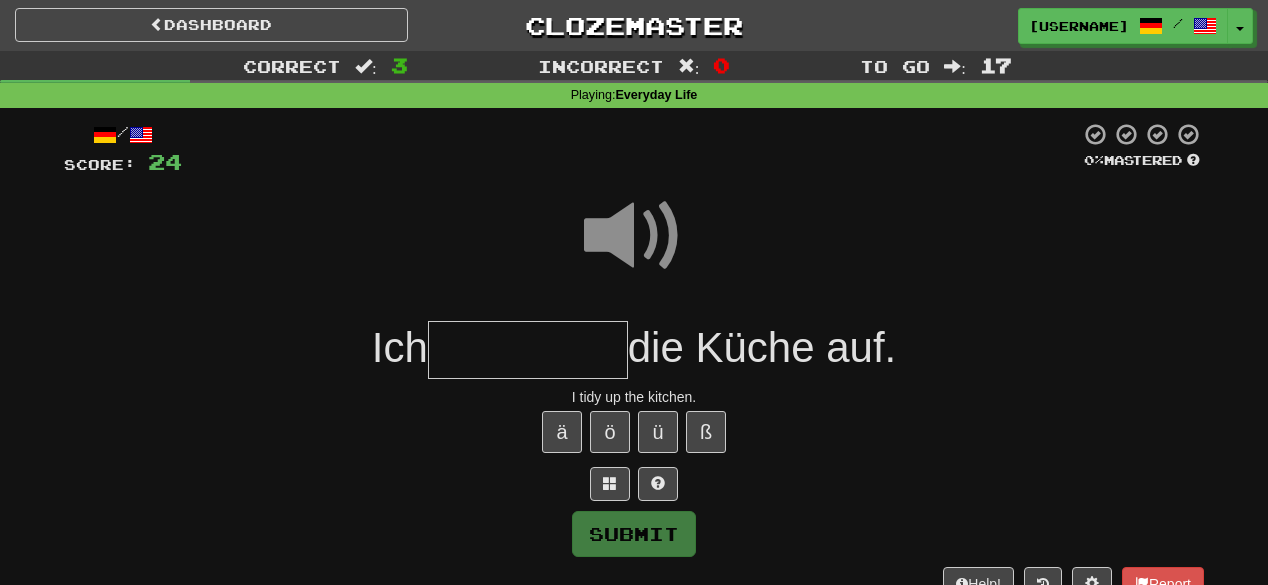 click at bounding box center [528, 350] 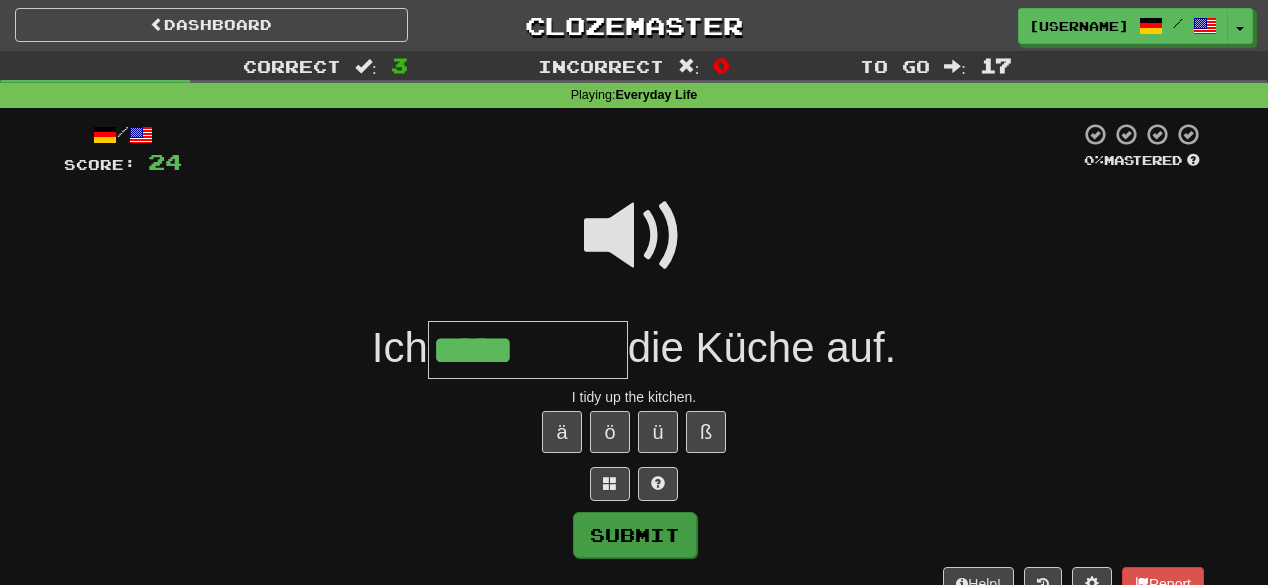 type on "*****" 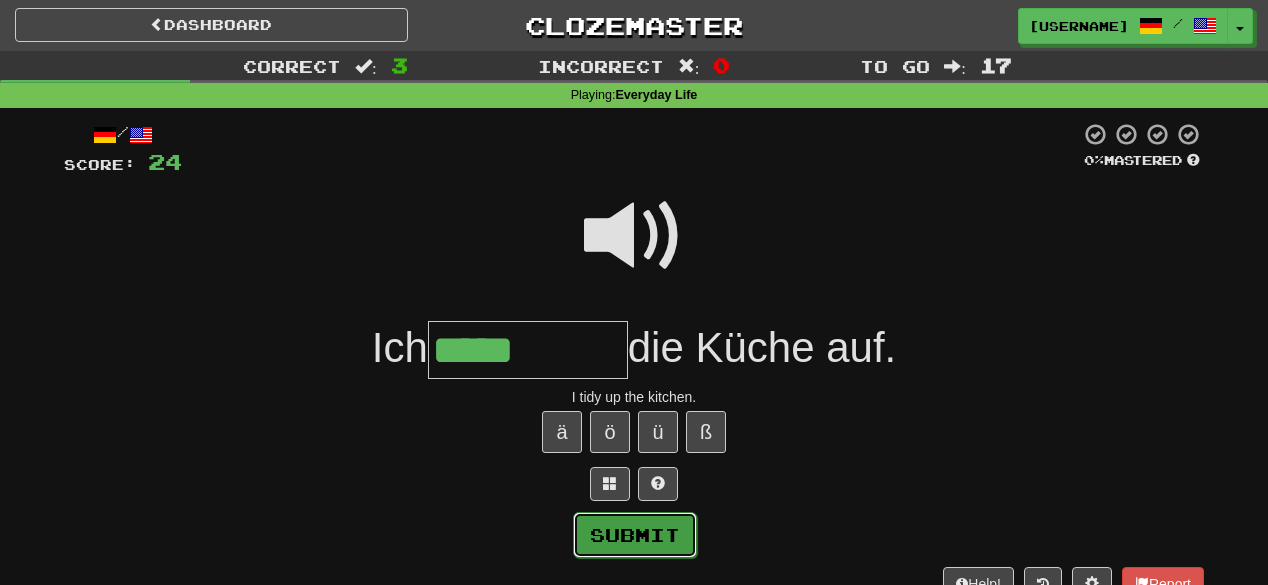 click on "Submit" at bounding box center [635, 535] 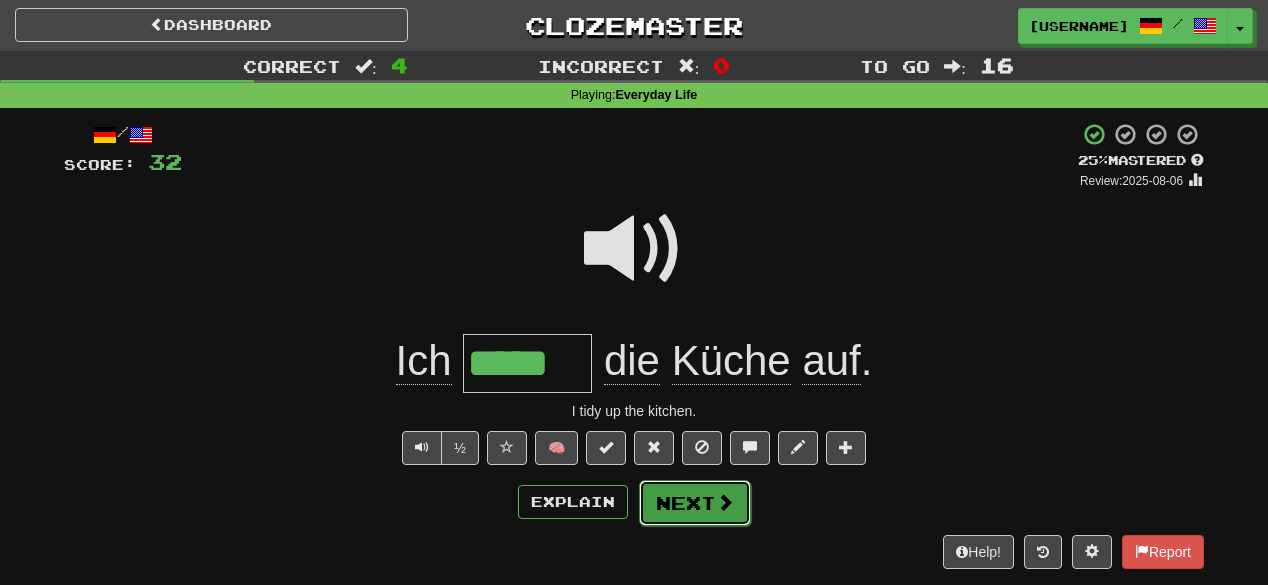 click on "Next" at bounding box center [695, 503] 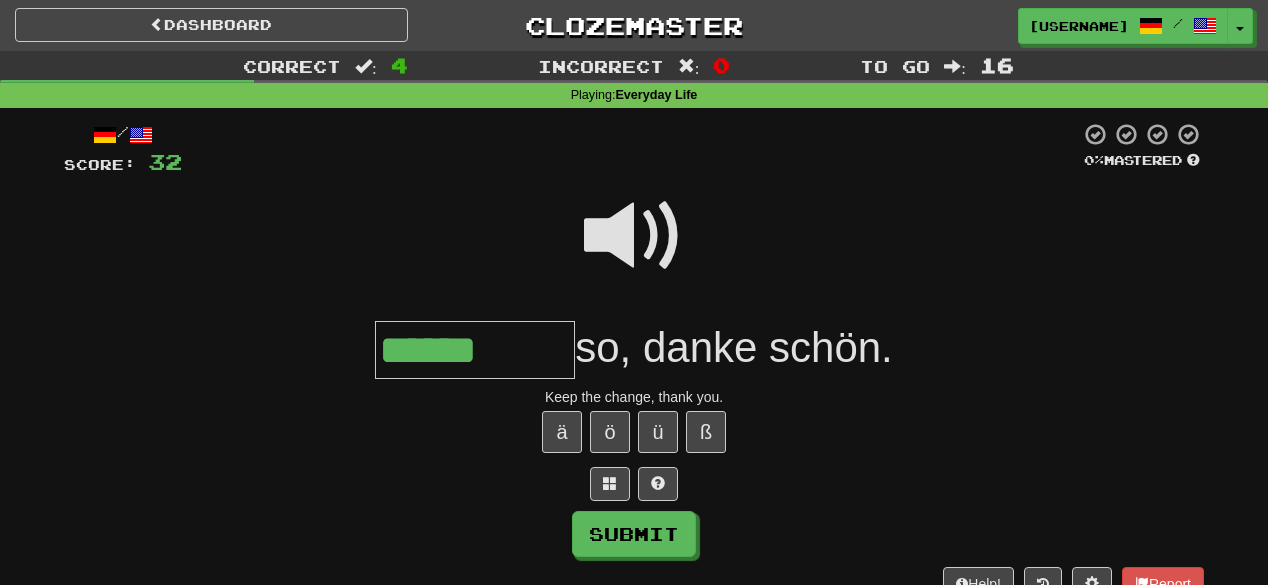 type on "******" 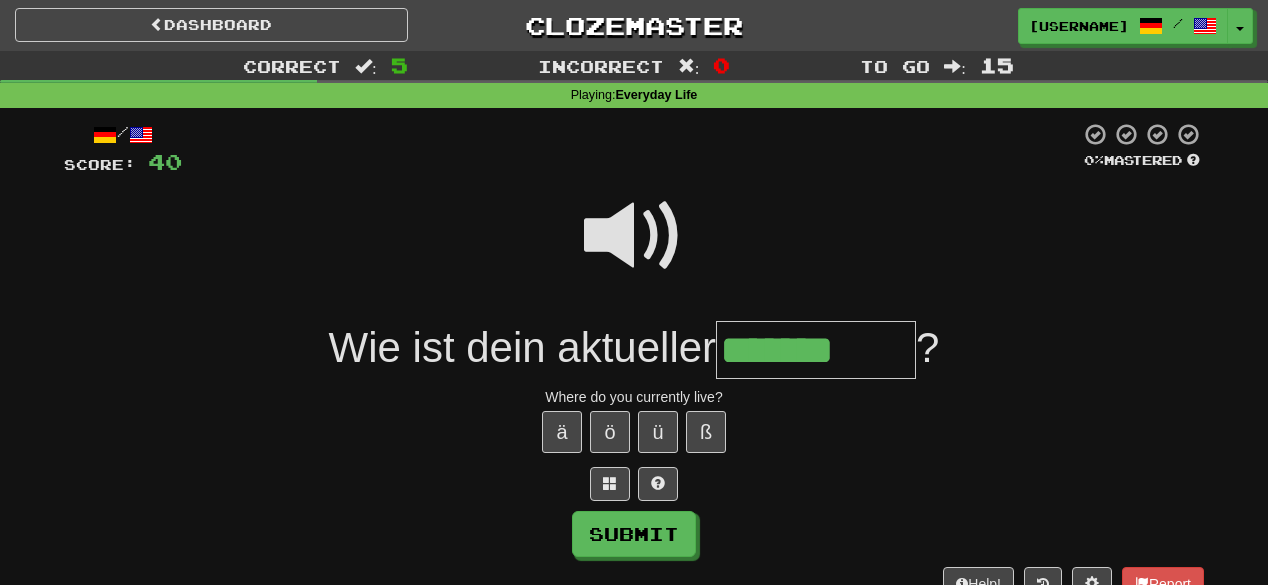 type on "*******" 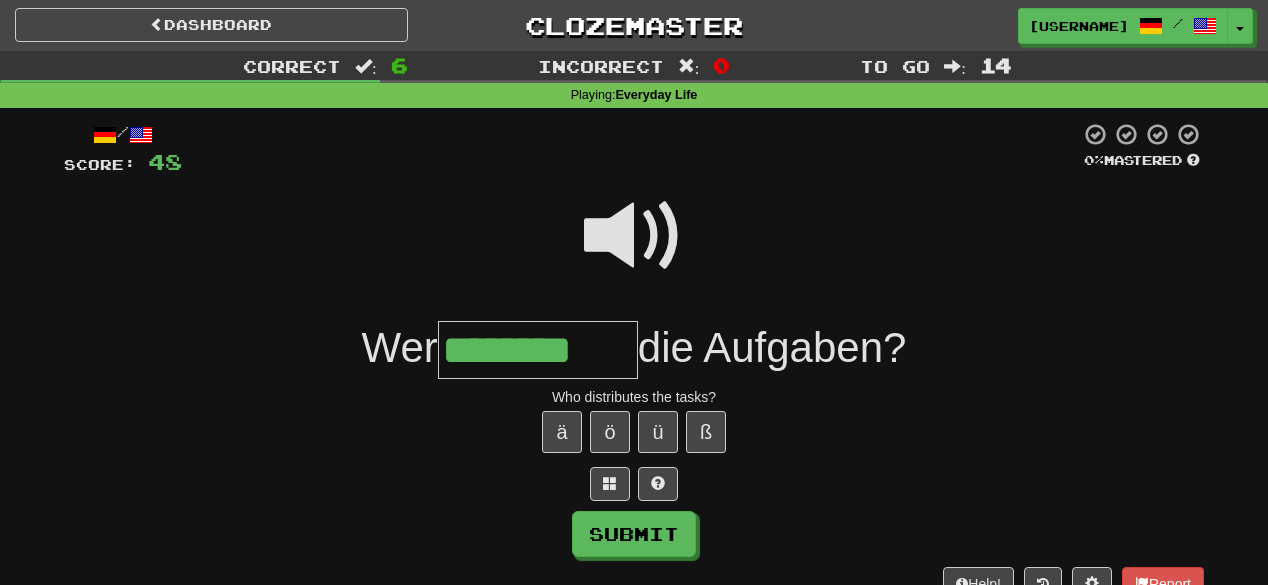 type on "********" 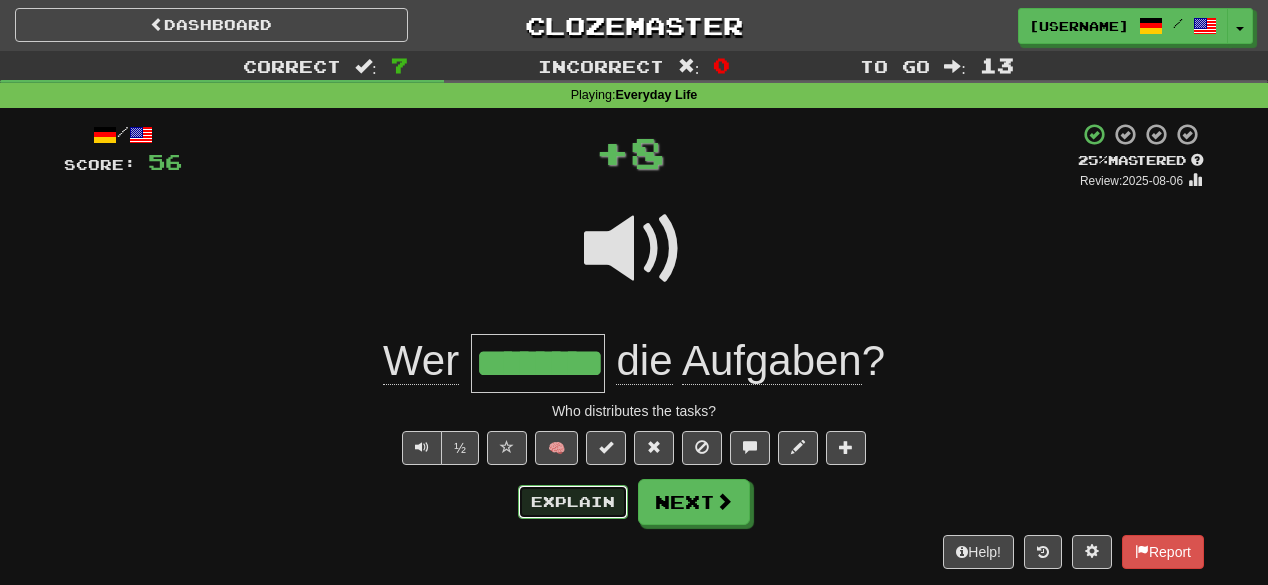 click on "Explain" at bounding box center (573, 502) 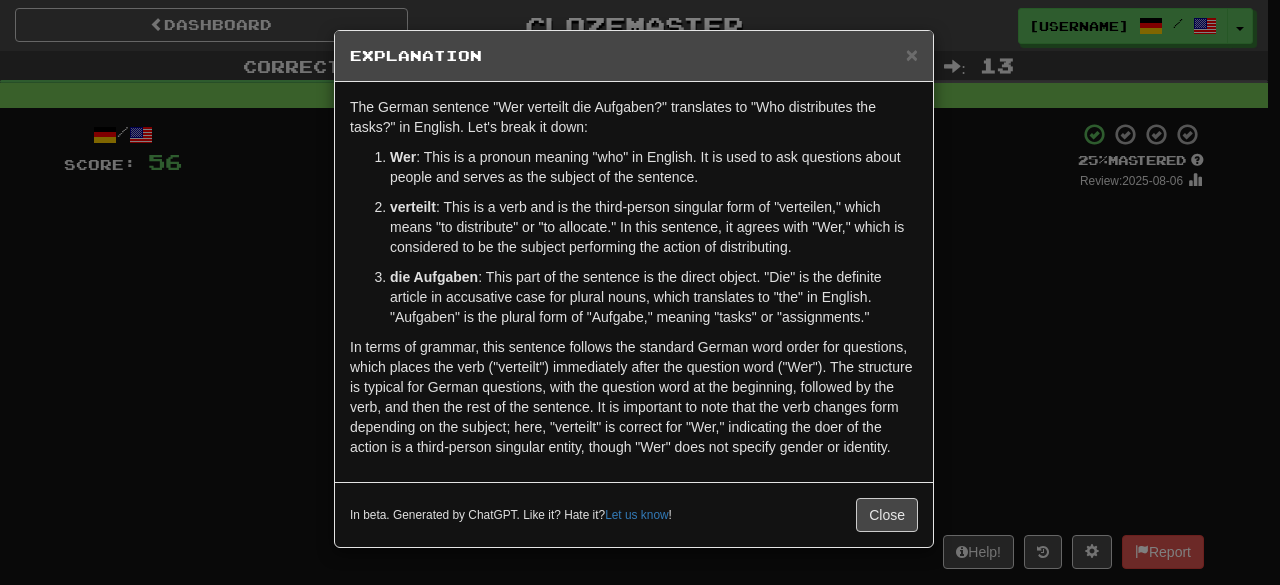 click on "verteilt : This is a verb and is the third-person singular form of "verteilen," which means "to distribute" or "to allocate." In this sentence, it agrees with "Wer," which is considered to be the subject performing the action of distributing." at bounding box center (654, 227) 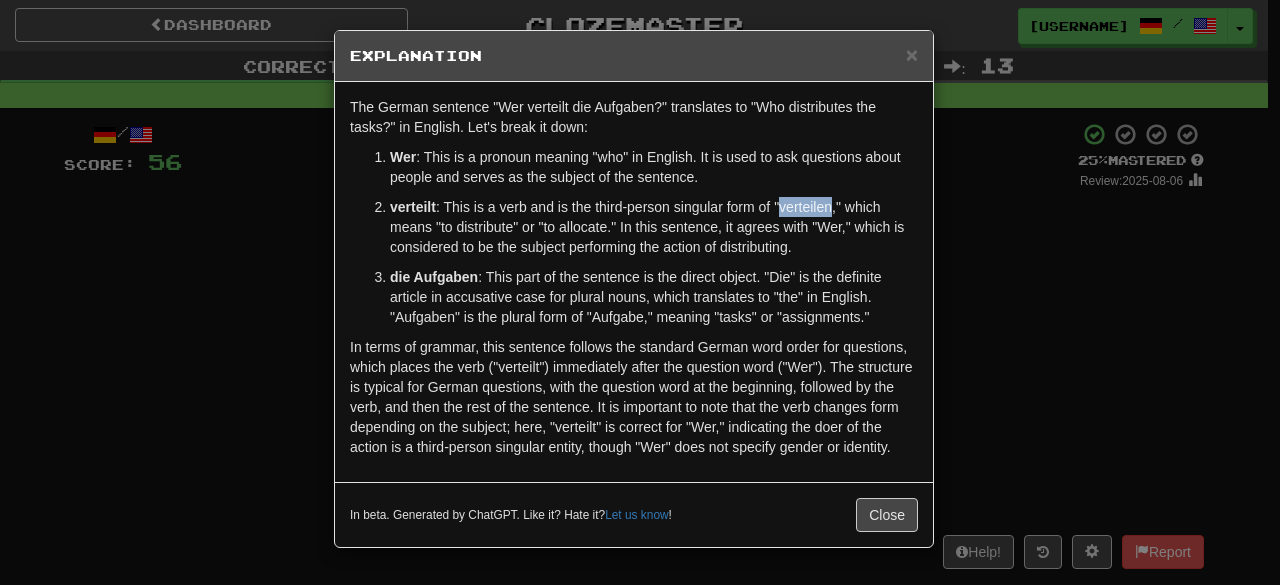 click on "verteilt : This is a verb and is the third-person singular form of "verteilen," which means "to distribute" or "to allocate." In this sentence, it agrees with "Wer," which is considered to be the subject performing the action of distributing." at bounding box center [654, 227] 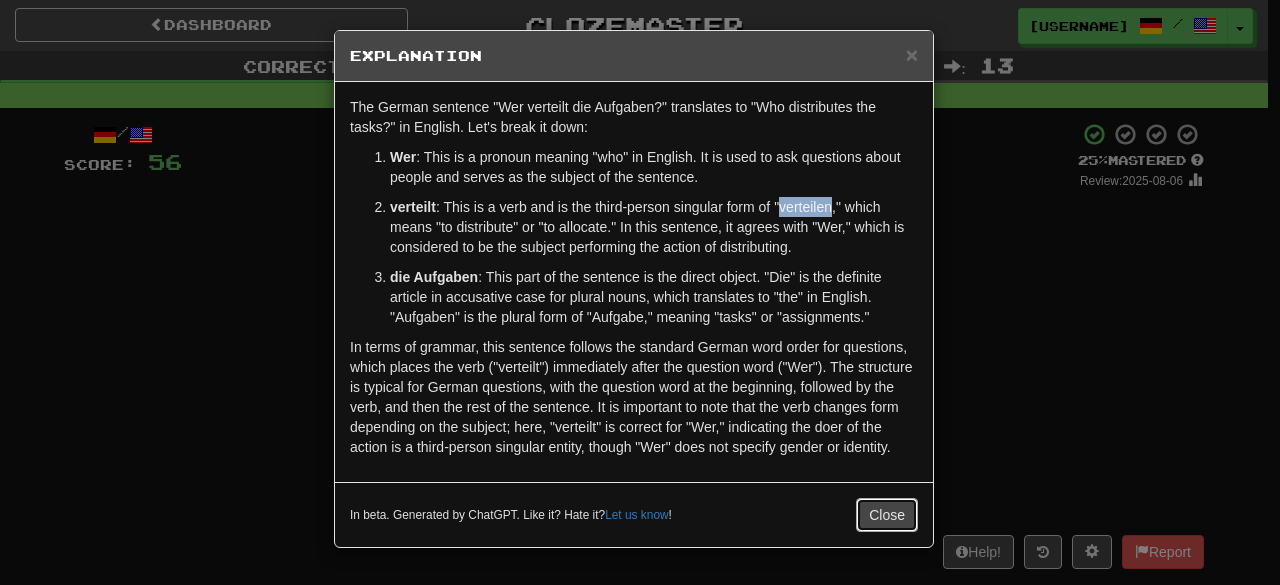 click on "Close" at bounding box center (887, 515) 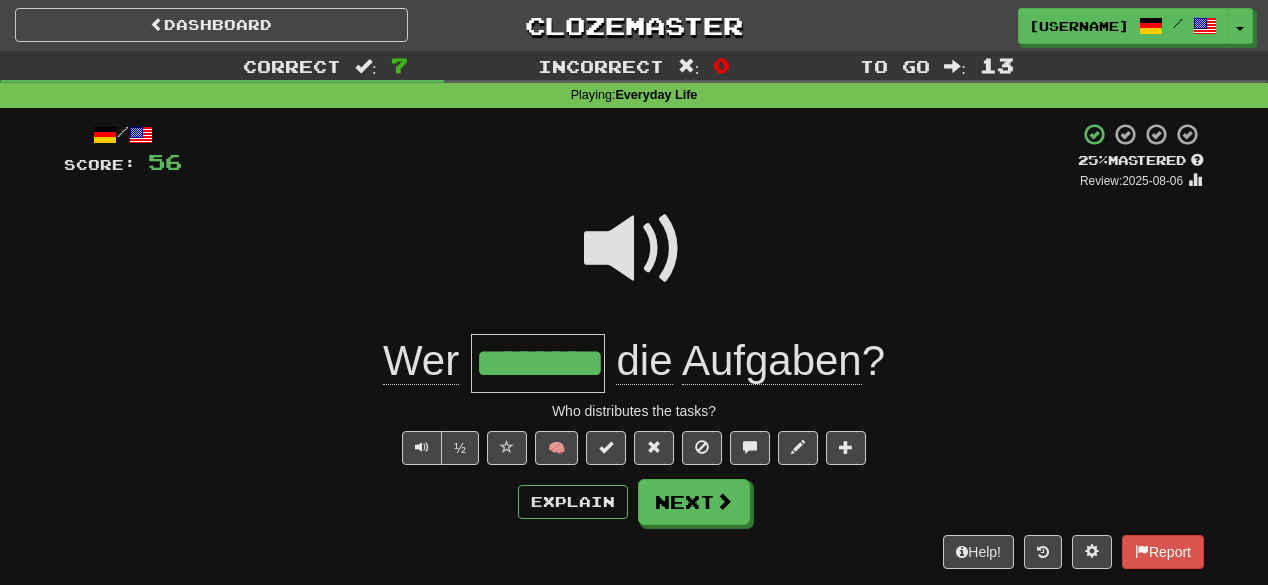 click on "/ Score: 56 + 8 25 % Mastered Review: 2025-08-06 Wer ******** die Aufgaben ? Who distributes the tasks? ½ 🧠 Explain Next Help! Report" at bounding box center (634, 345) 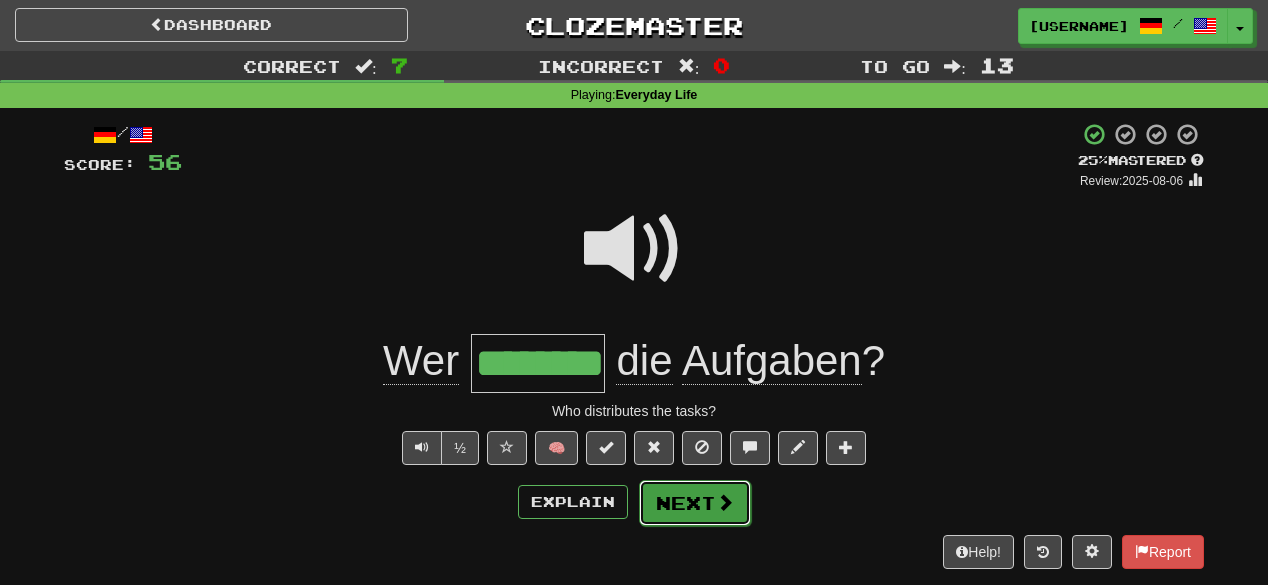 click on "Next" at bounding box center (695, 503) 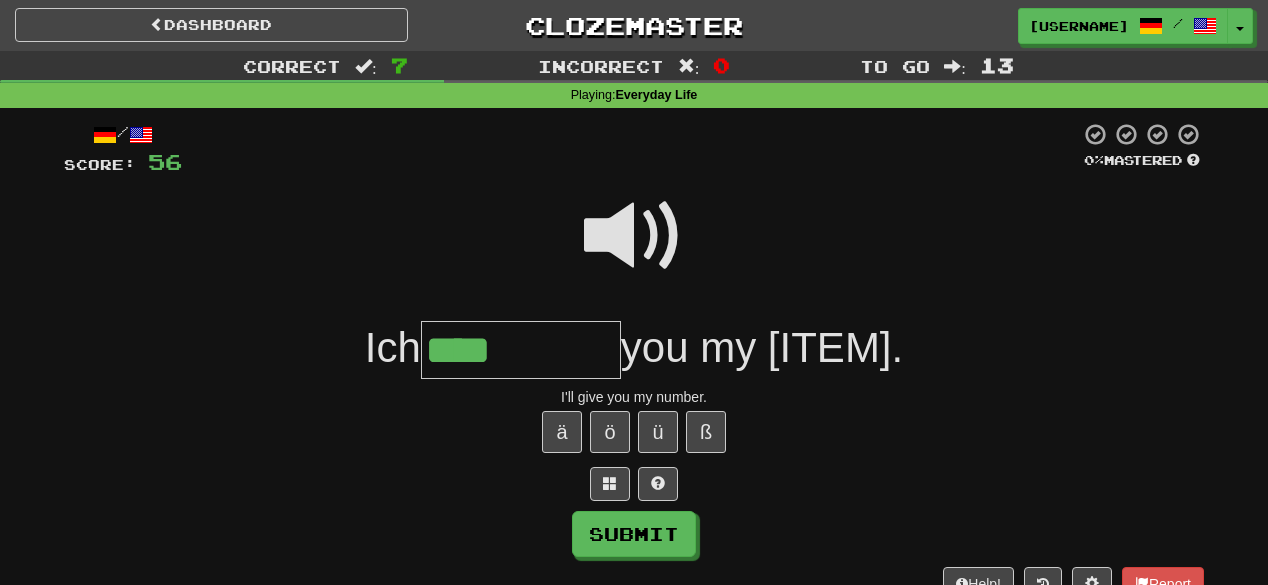 type on "****" 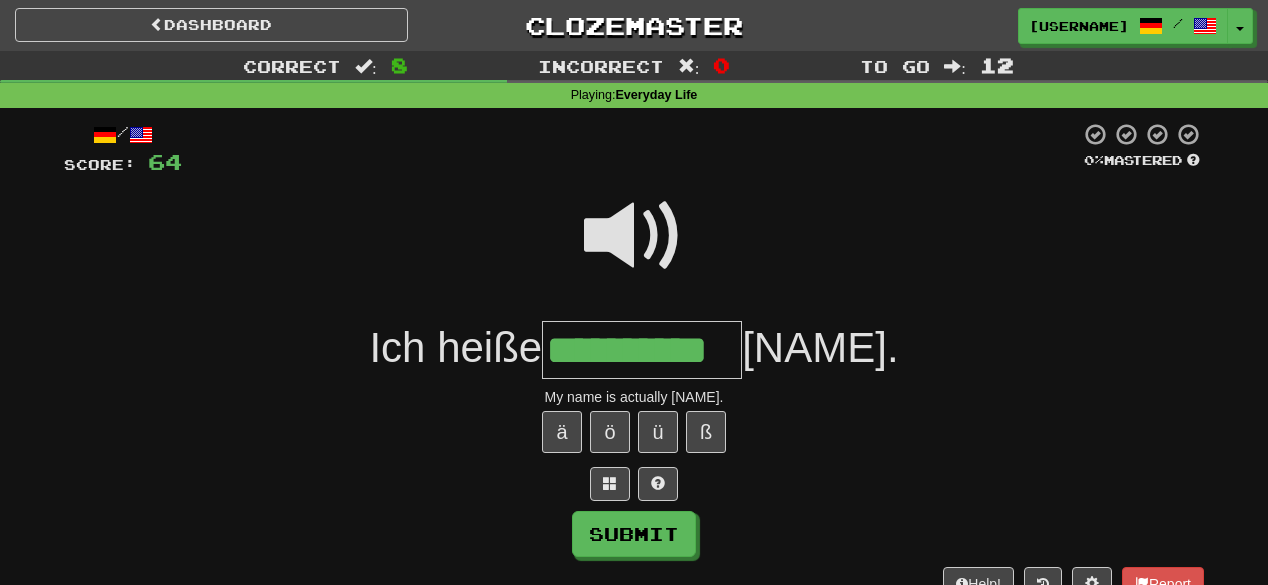 type on "**********" 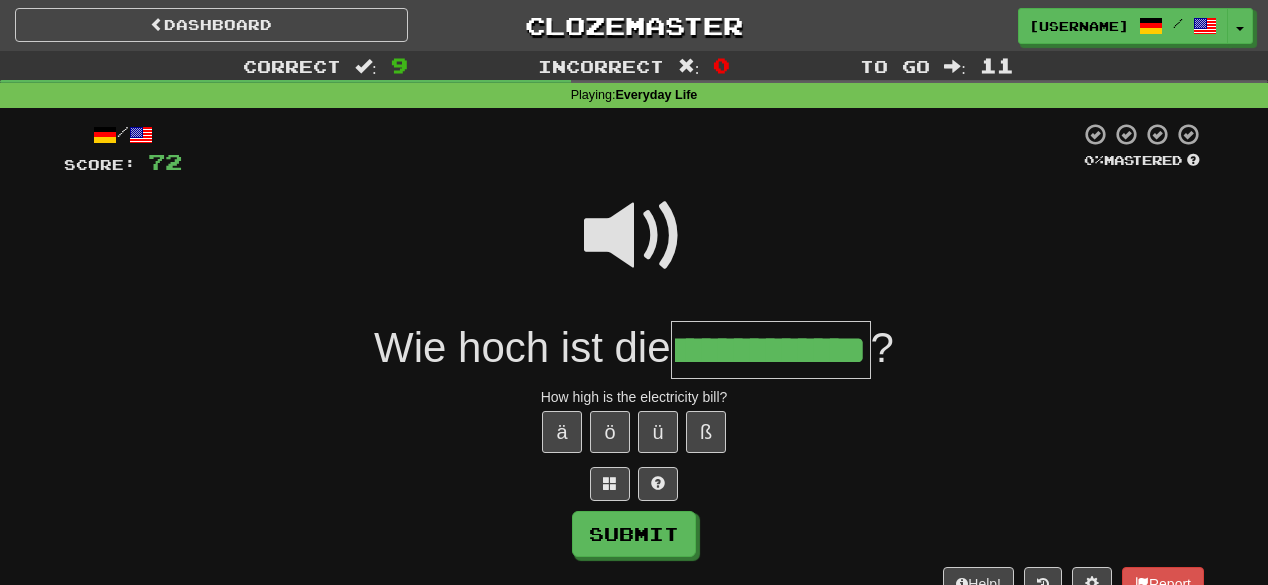 scroll, scrollTop: 0, scrollLeft: 94, axis: horizontal 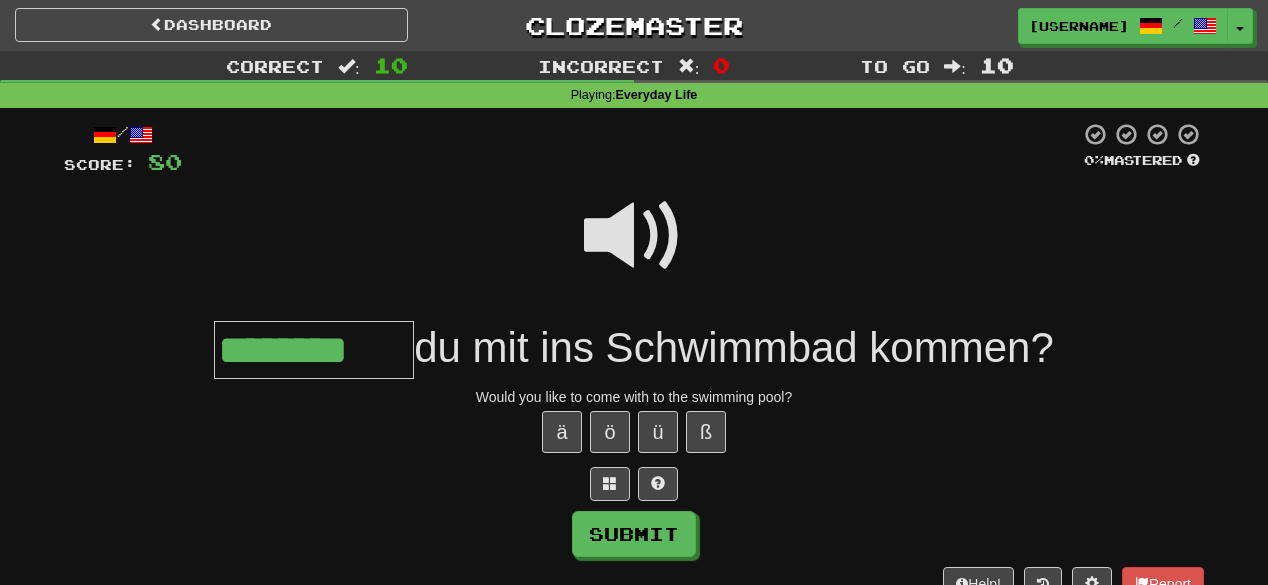 type on "********" 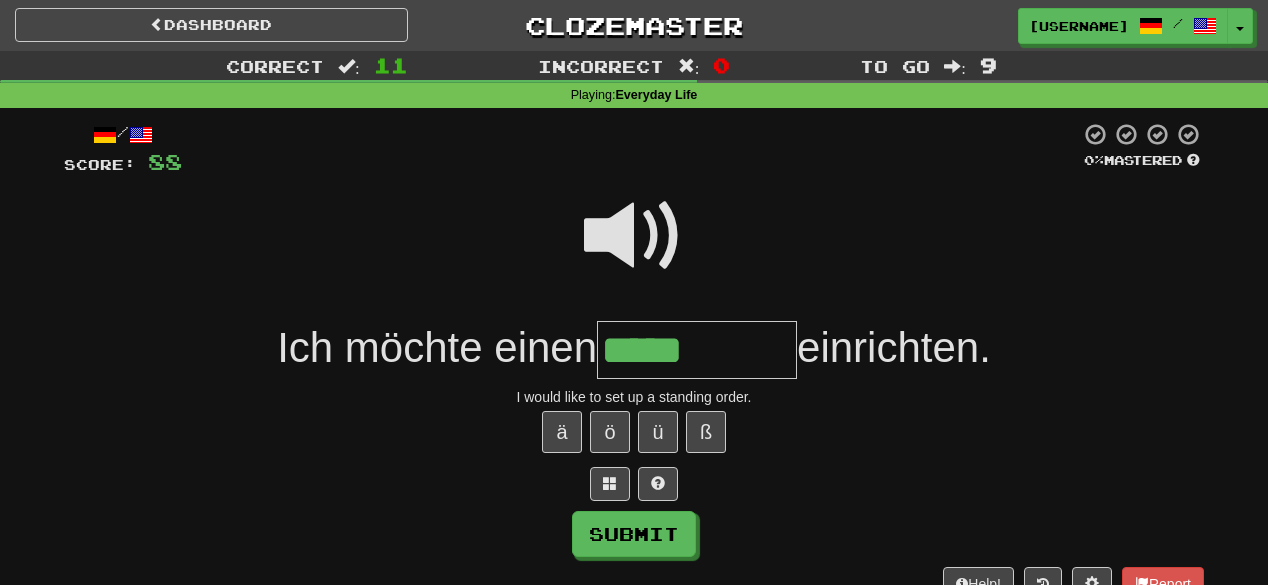 type on "**********" 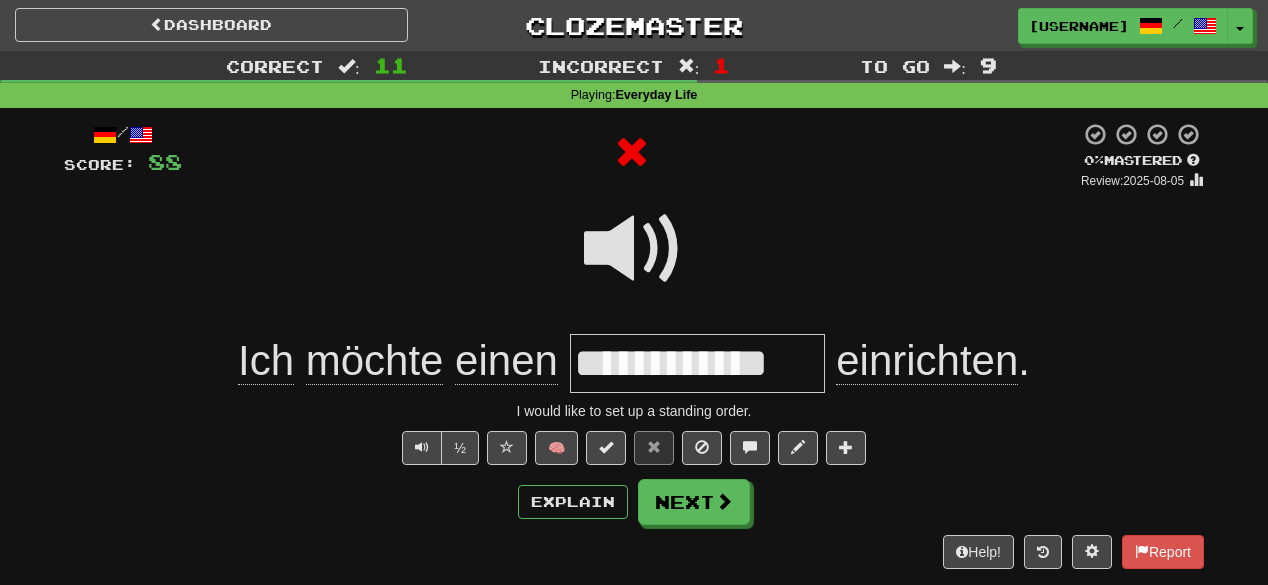 click on "**********" at bounding box center [697, 363] 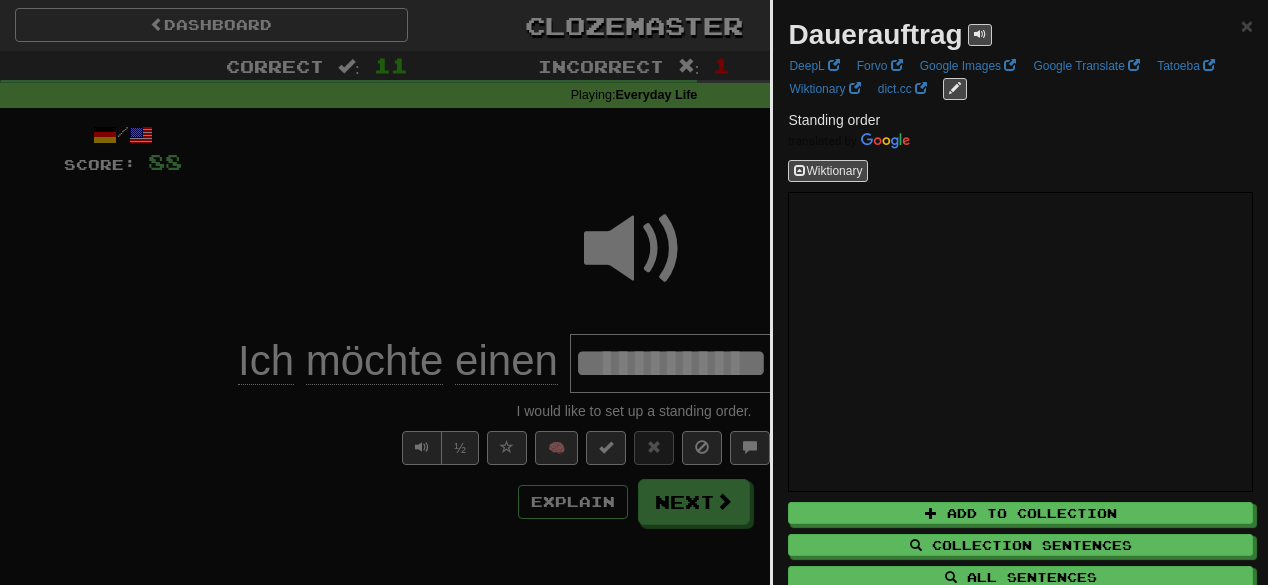 click at bounding box center [634, 292] 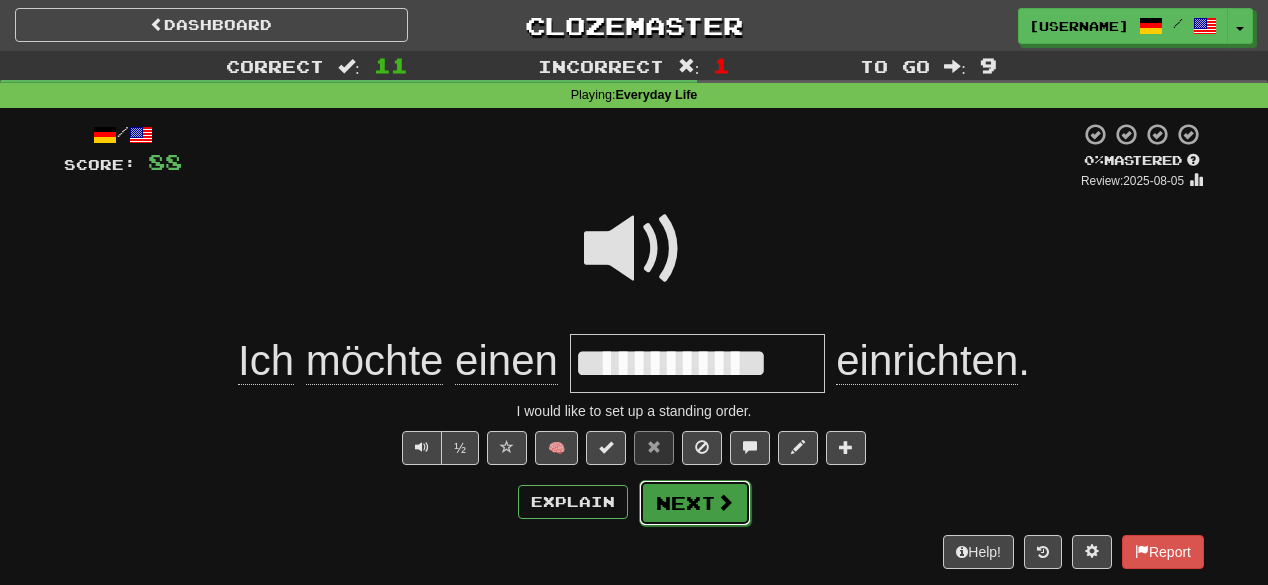 click at bounding box center [725, 502] 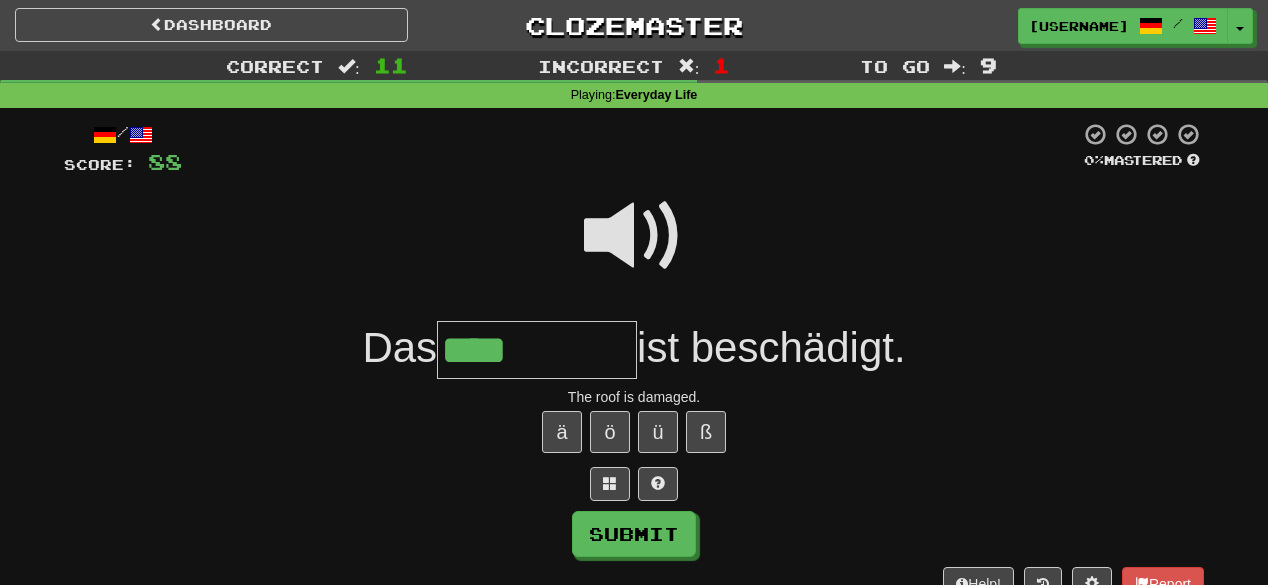 type on "****" 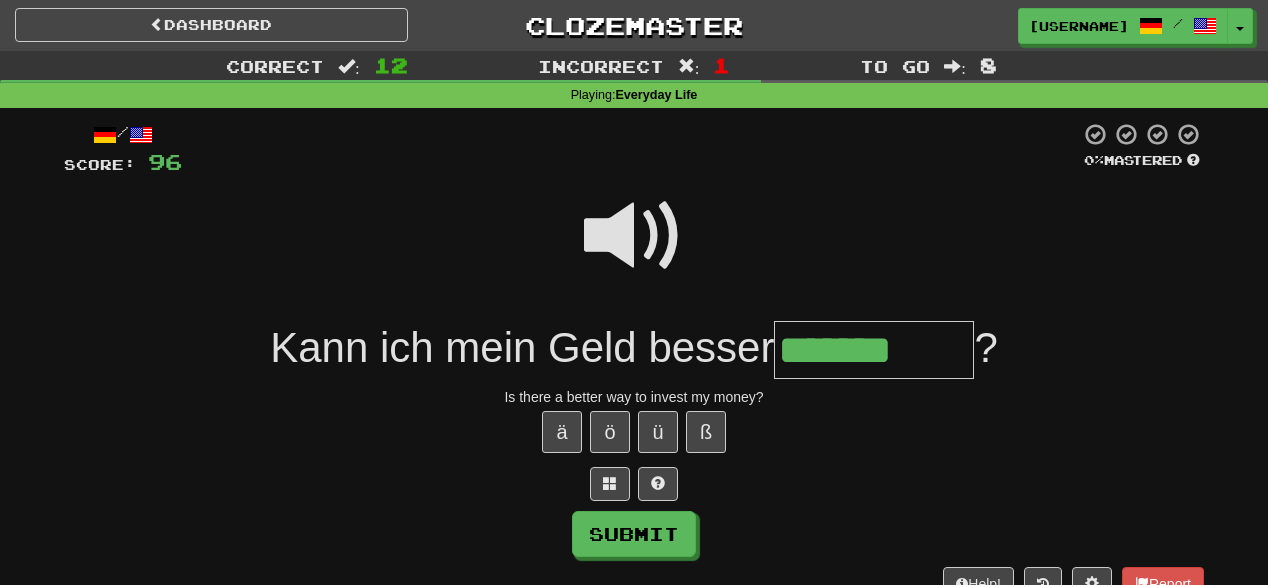 type on "*******" 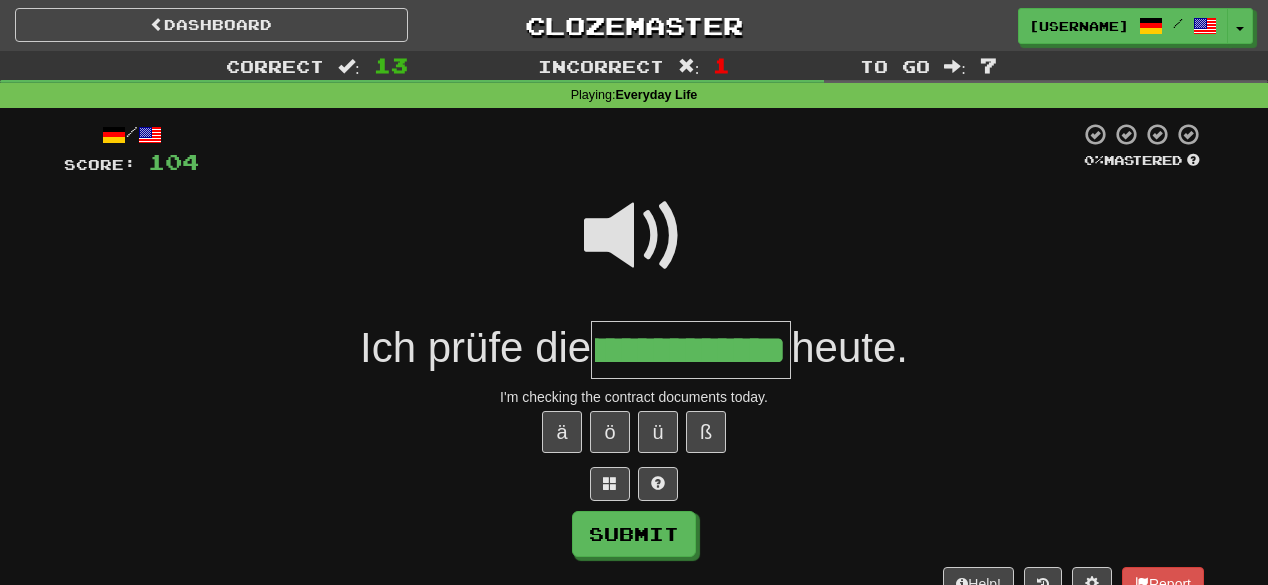 scroll, scrollTop: 0, scrollLeft: 162, axis: horizontal 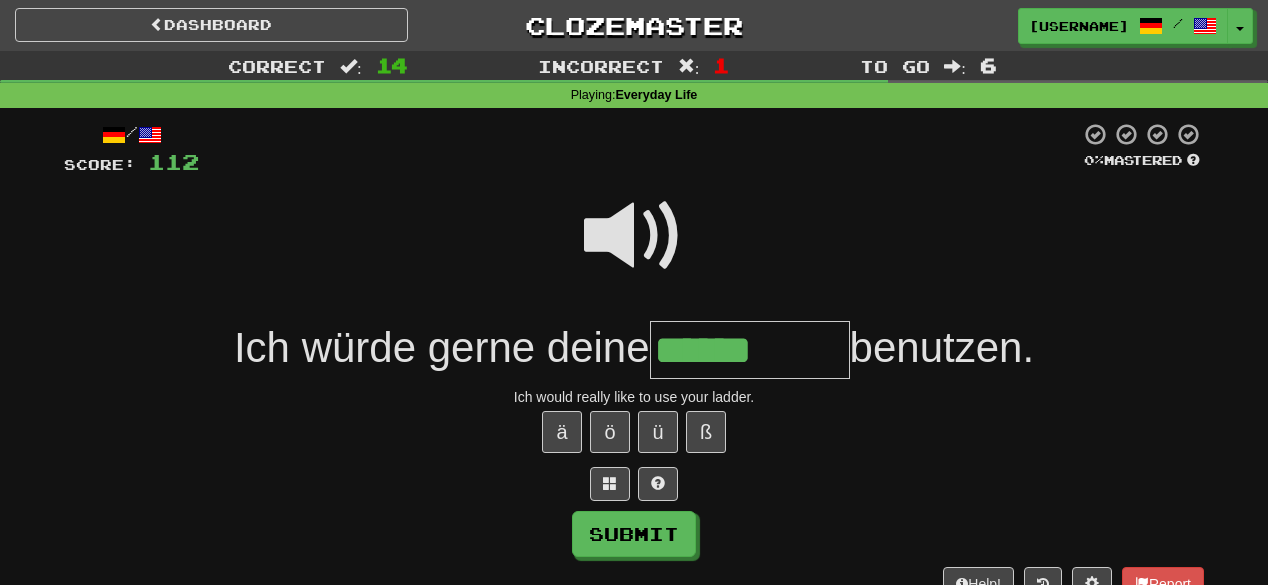 type on "******" 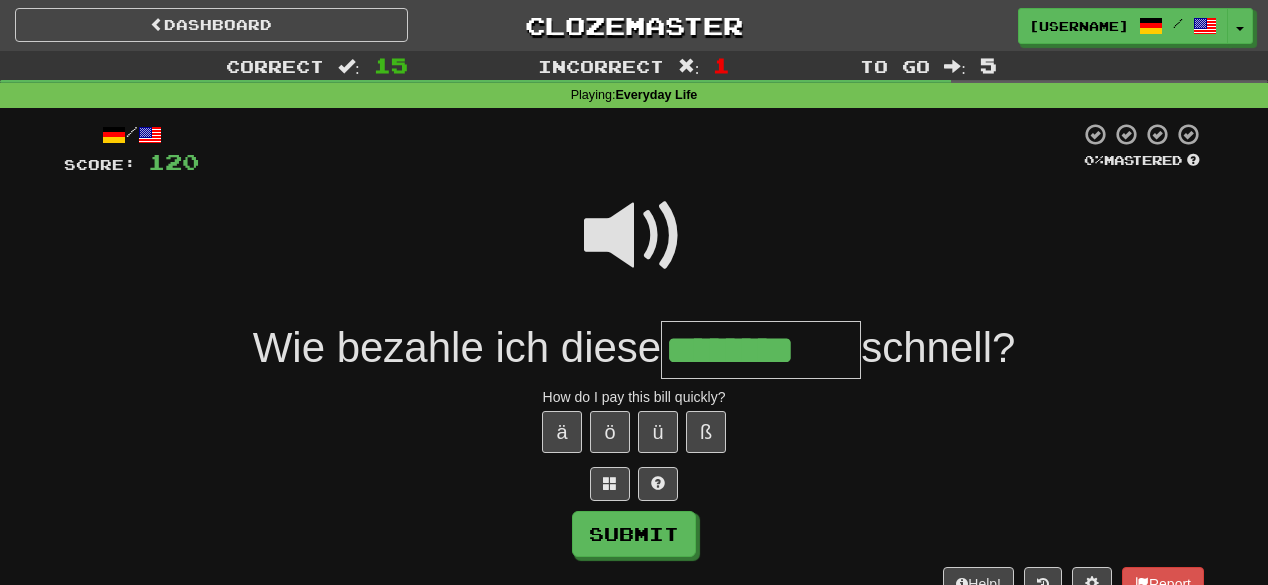 type on "********" 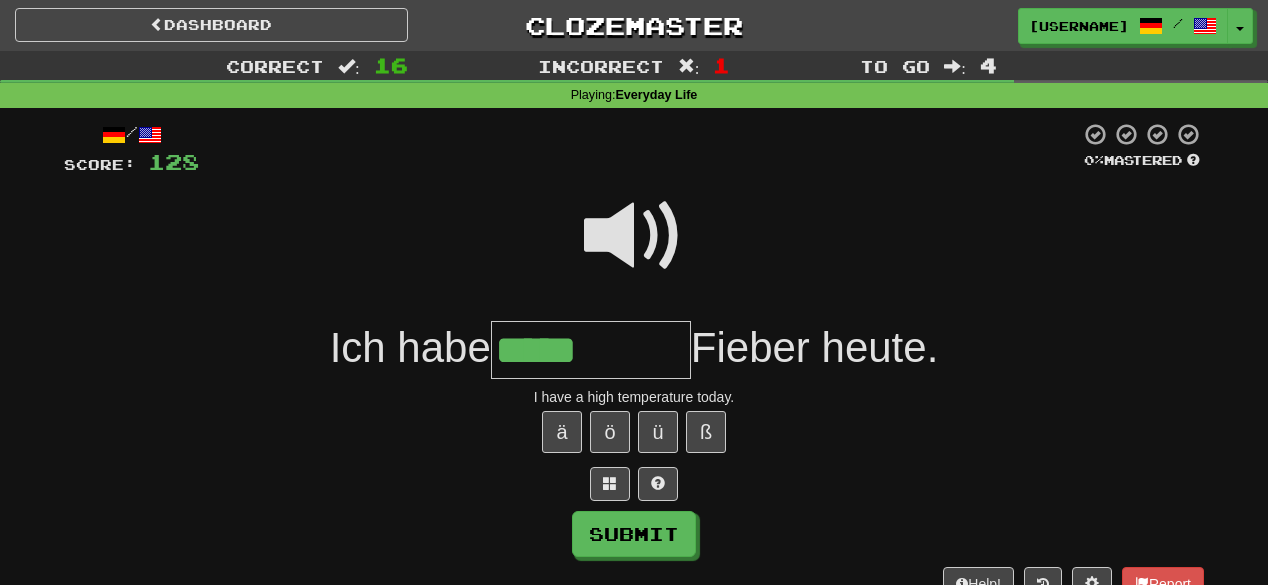 type on "*****" 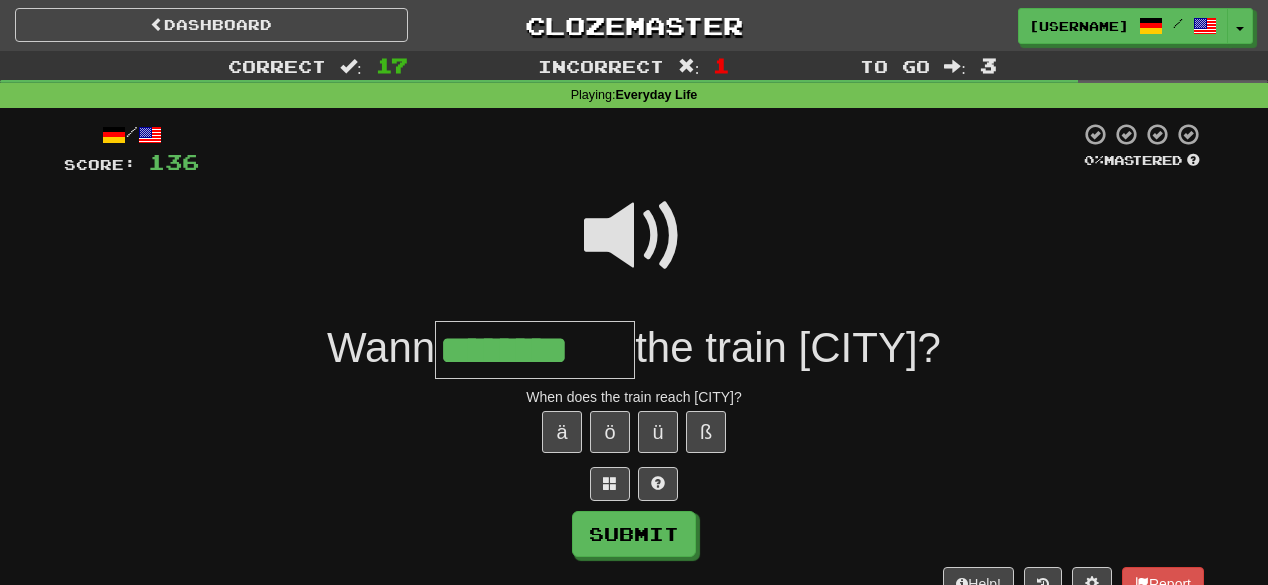 type on "********" 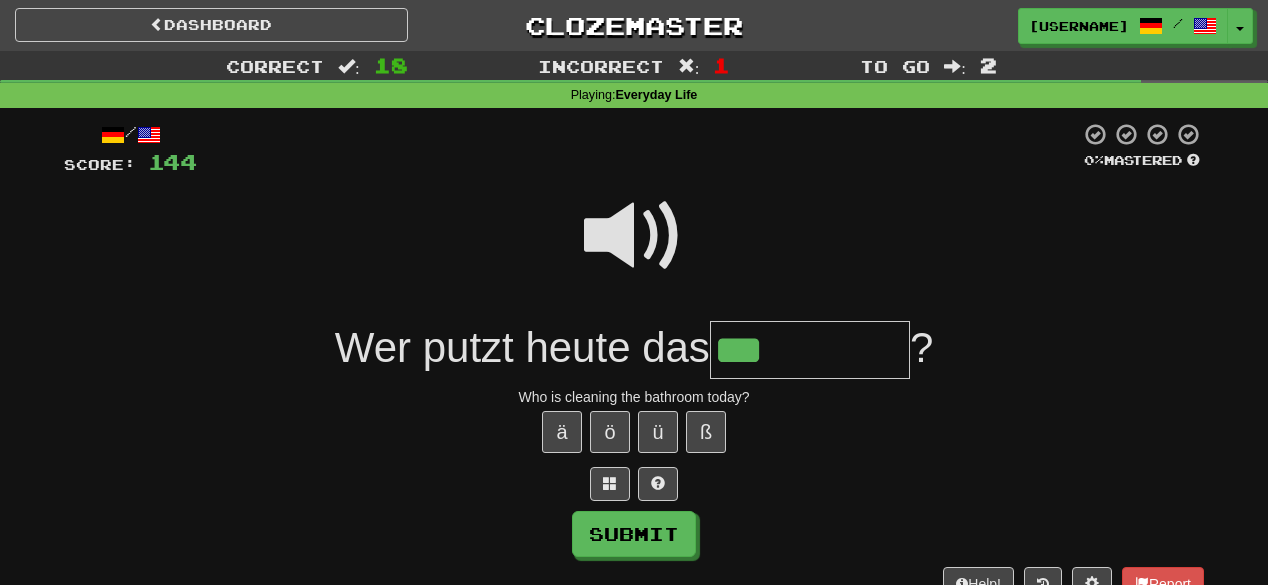 type on "***" 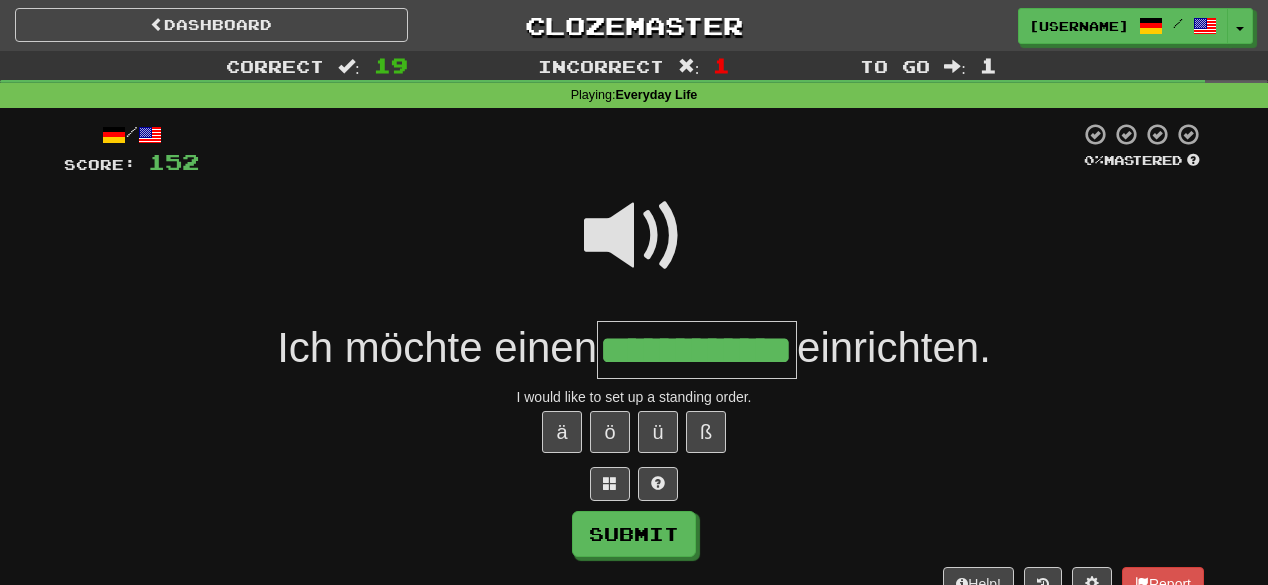 scroll, scrollTop: 0, scrollLeft: 52, axis: horizontal 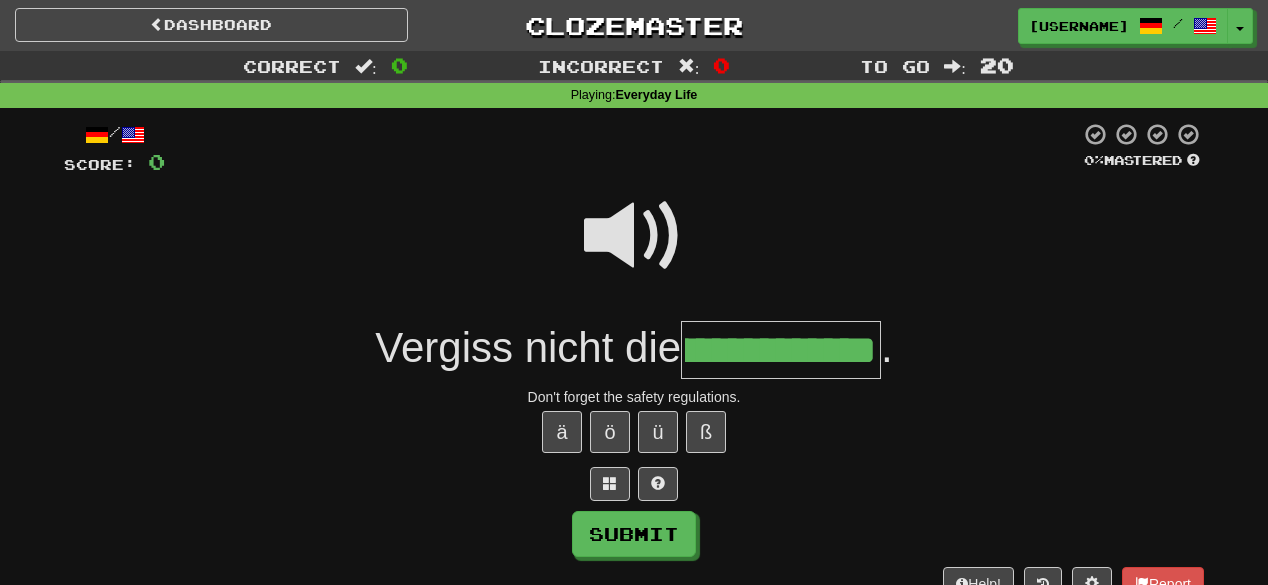 click at bounding box center [634, 236] 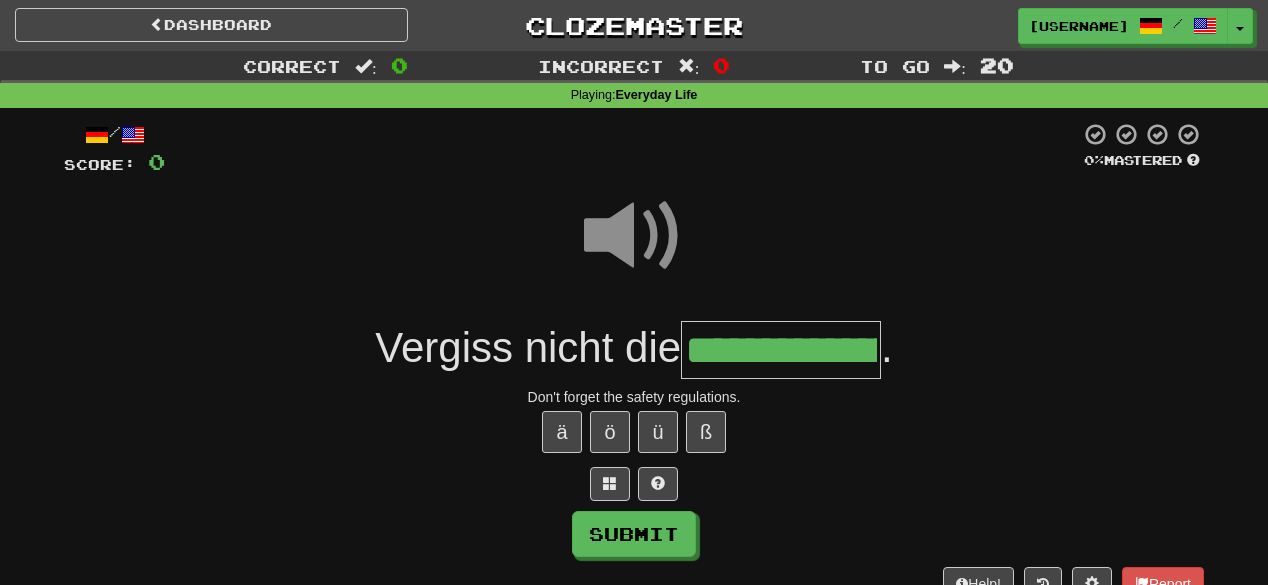 click on "**********" at bounding box center (781, 350) 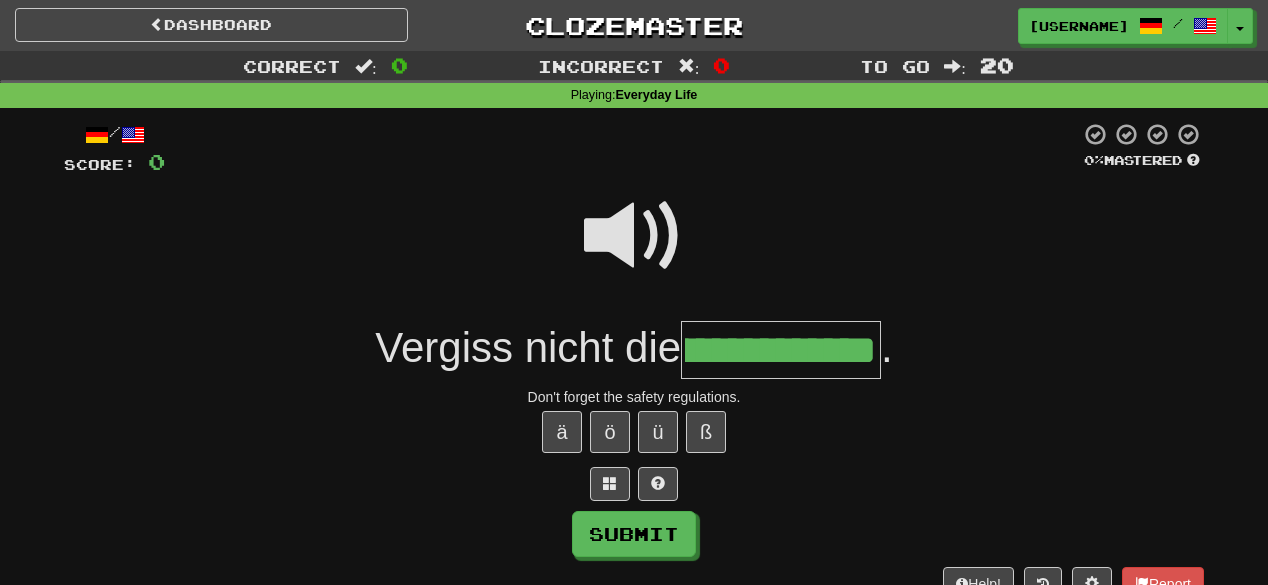 scroll, scrollTop: 0, scrollLeft: 232, axis: horizontal 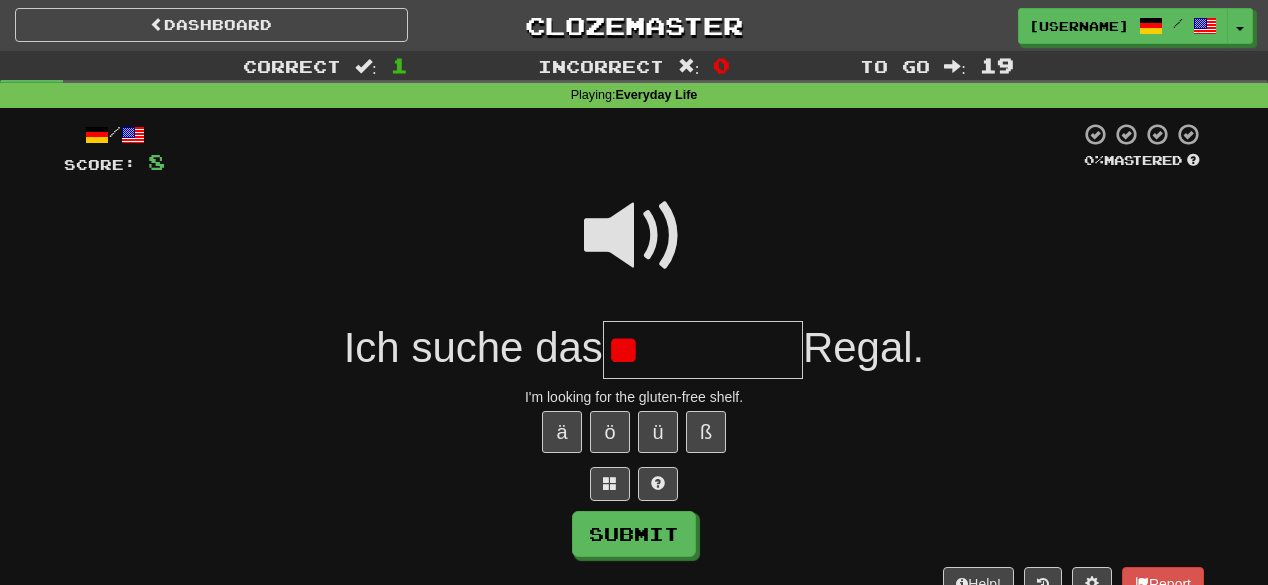 type on "*" 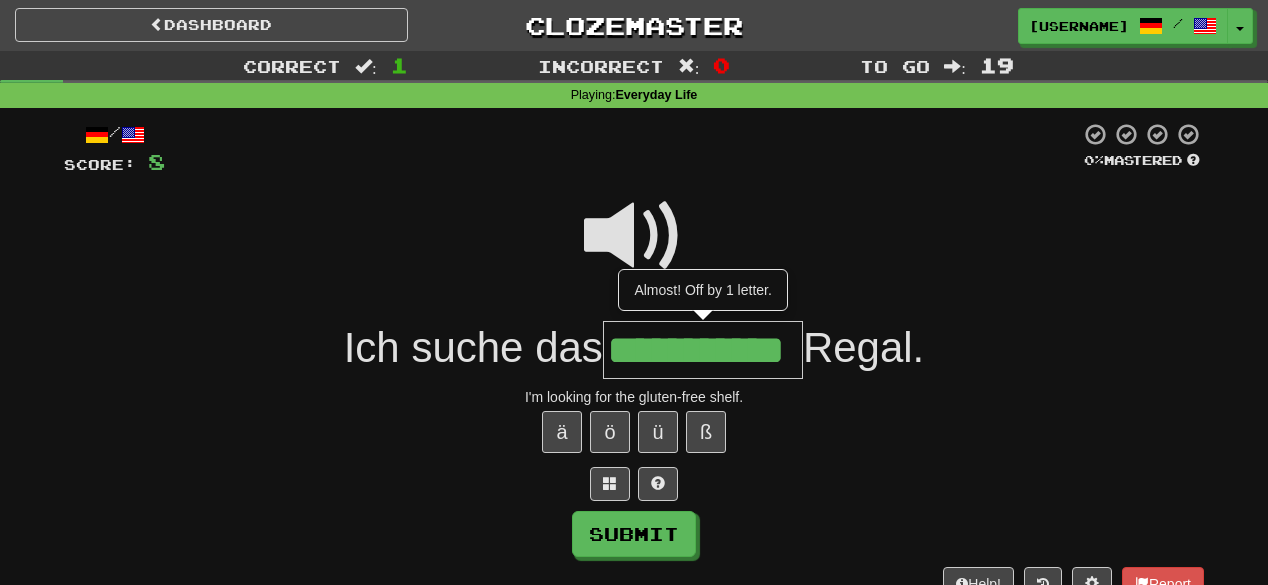 scroll, scrollTop: 0, scrollLeft: 3, axis: horizontal 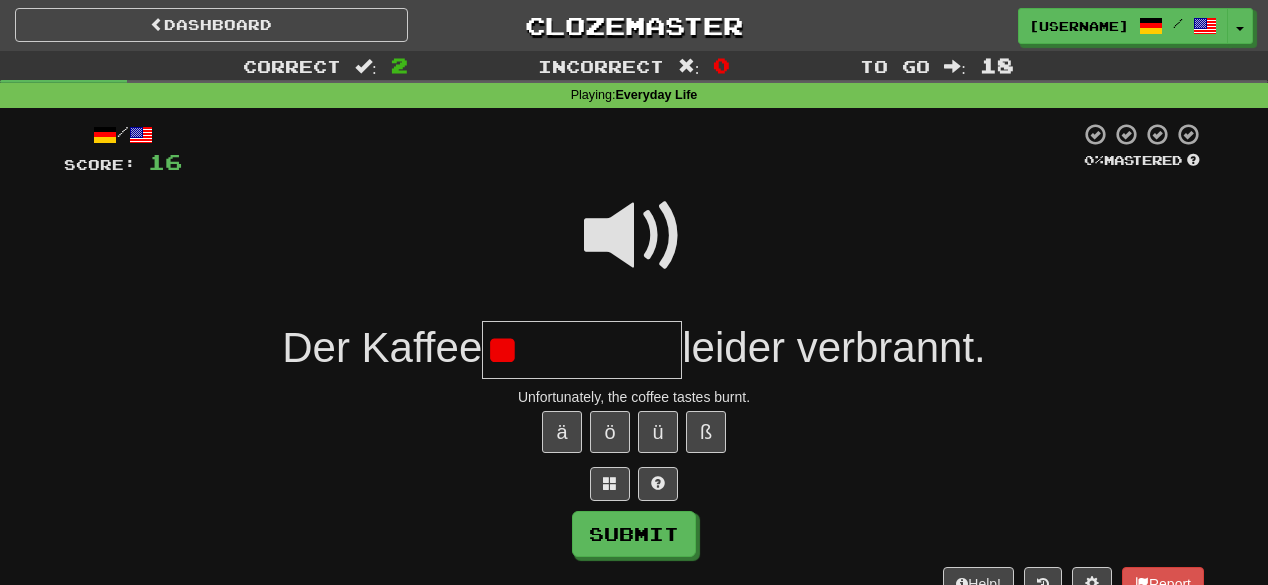 type on "*" 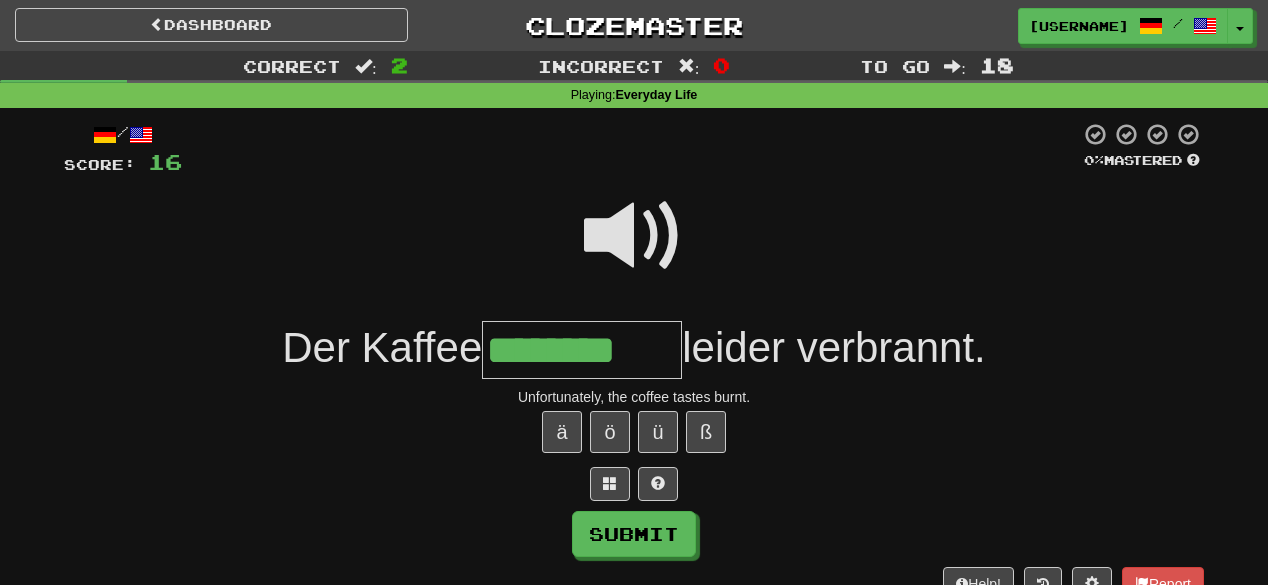 type on "********" 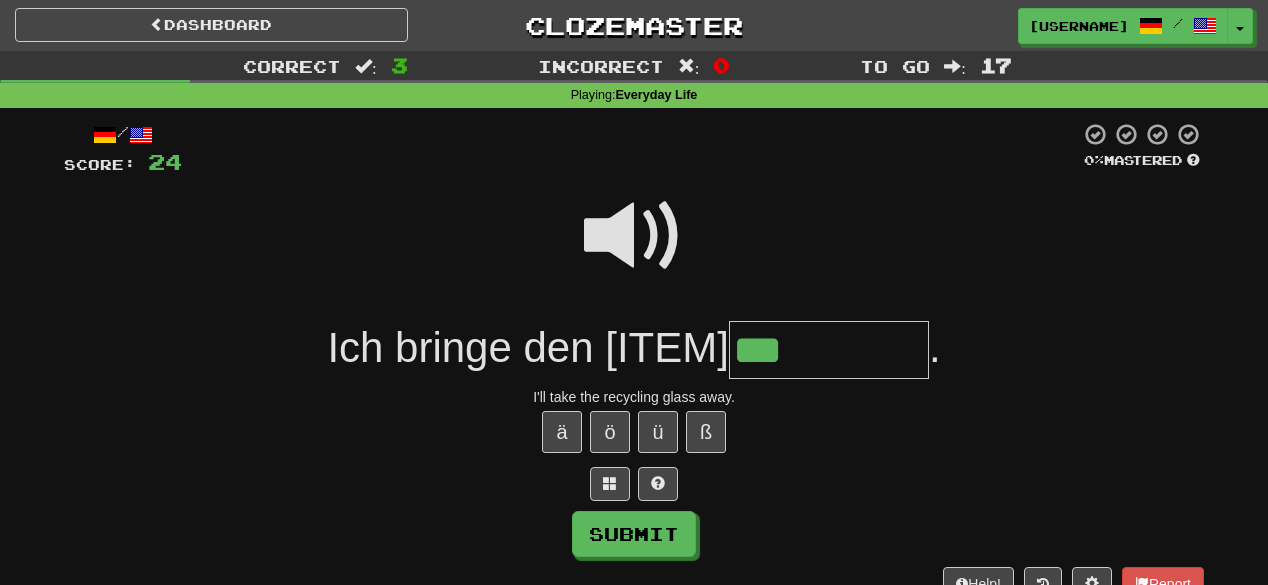type on "***" 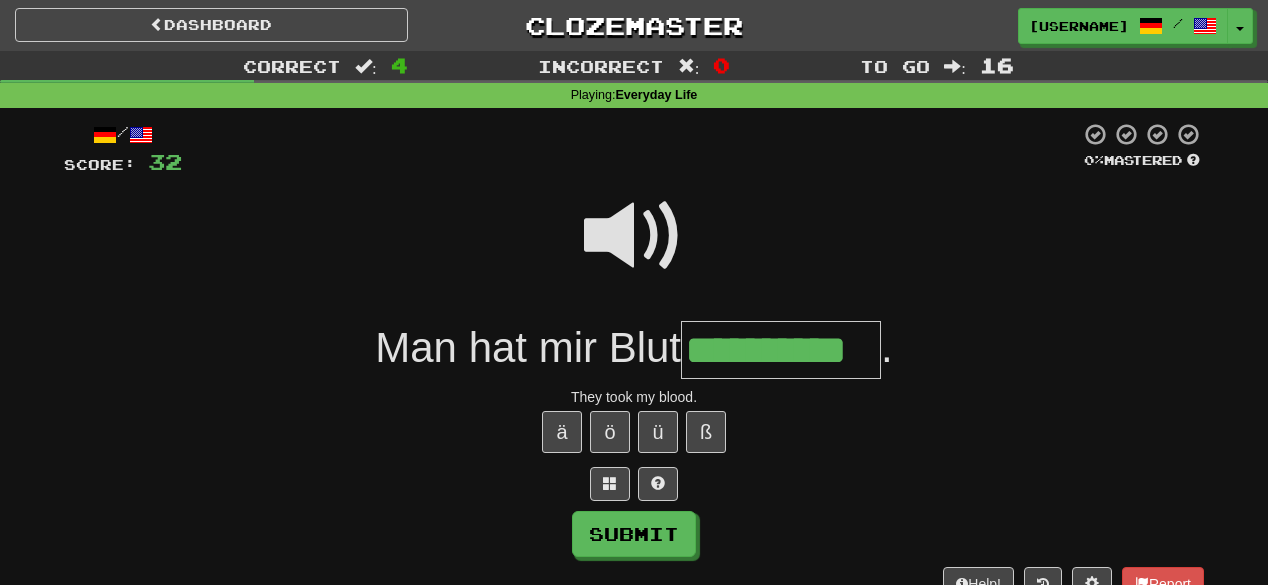 scroll, scrollTop: 0, scrollLeft: 64, axis: horizontal 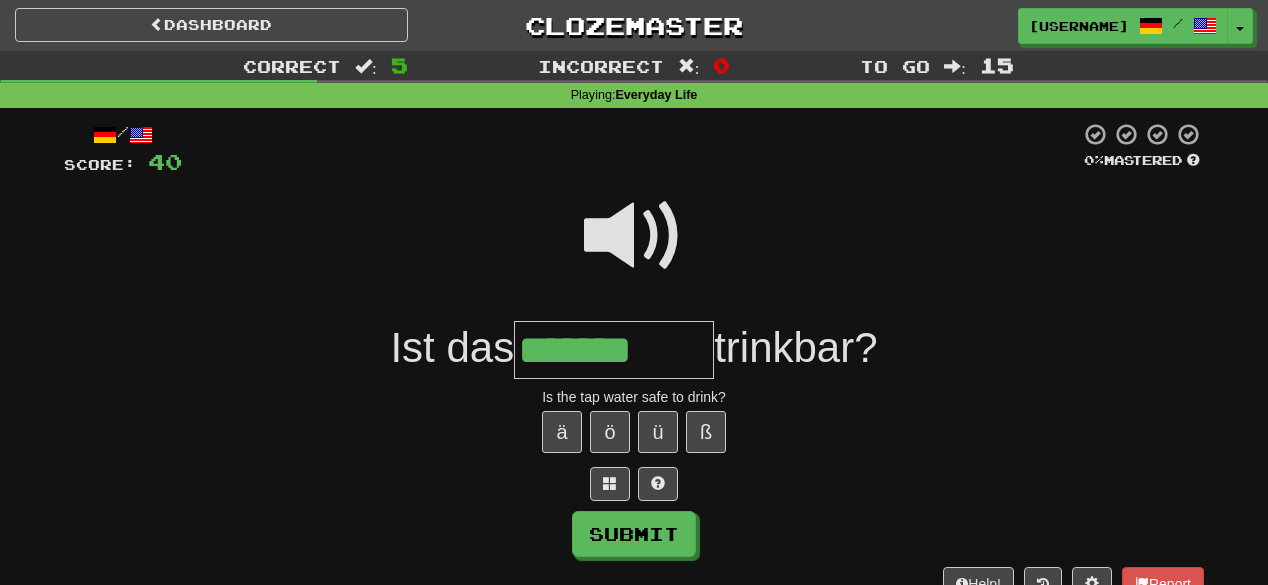 type on "**********" 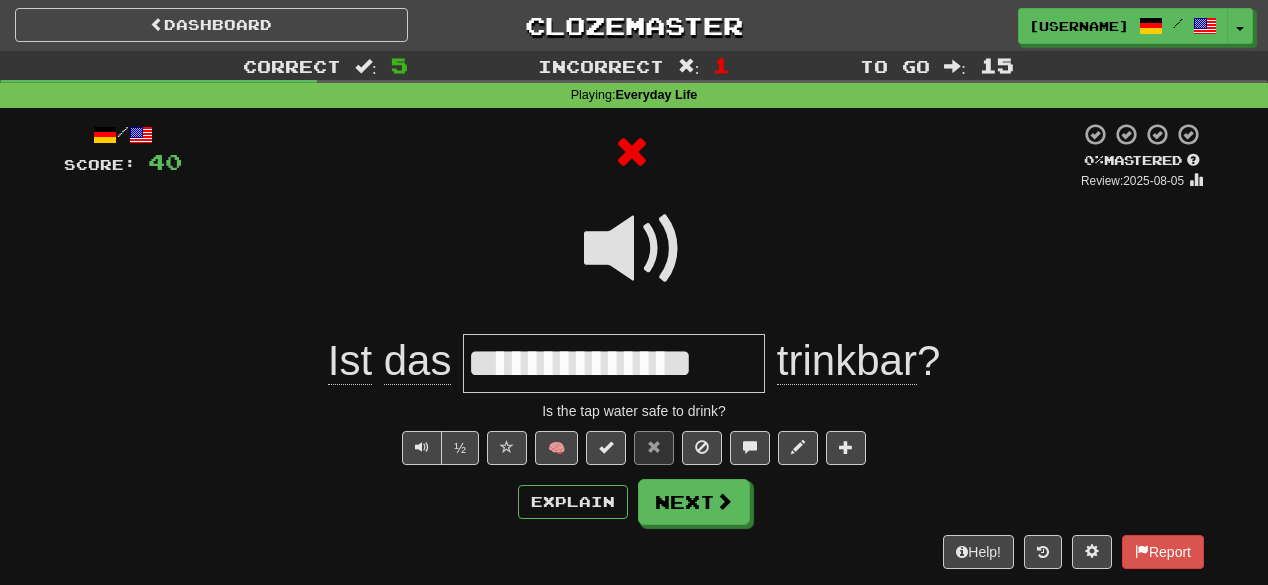 click on "**********" at bounding box center [614, 363] 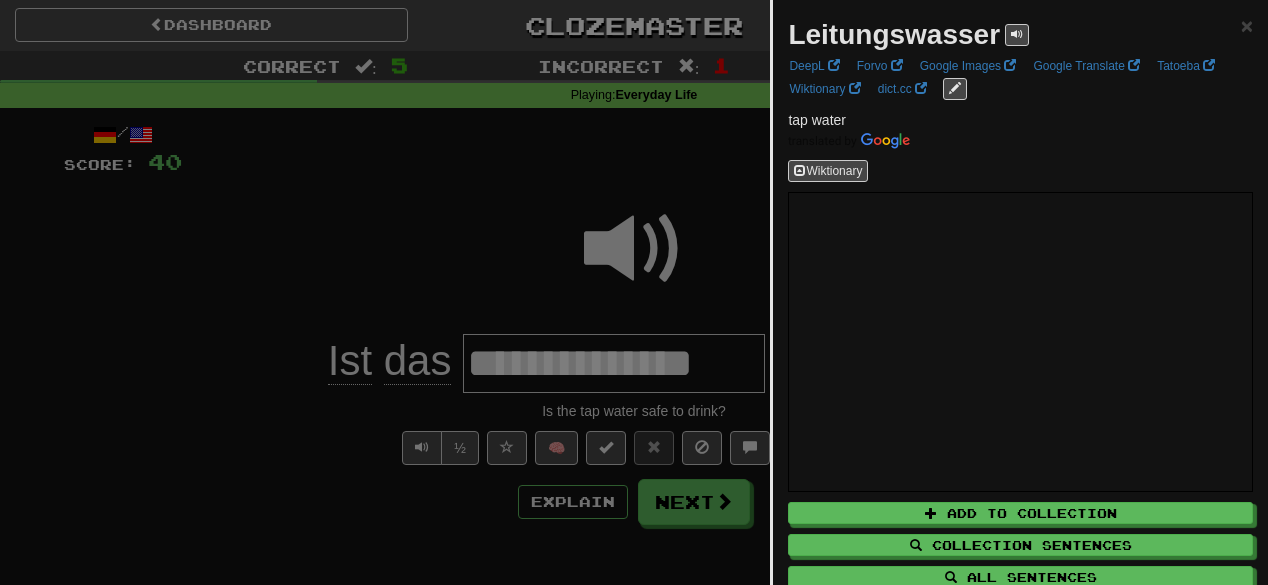 click at bounding box center [634, 292] 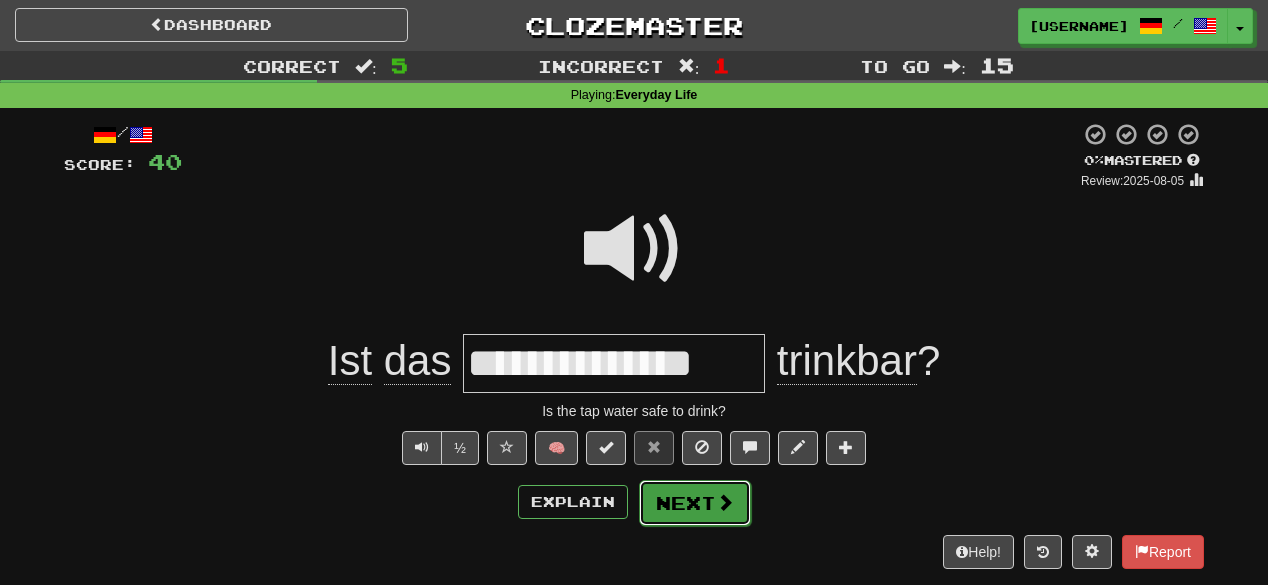 click on "Next" at bounding box center [695, 503] 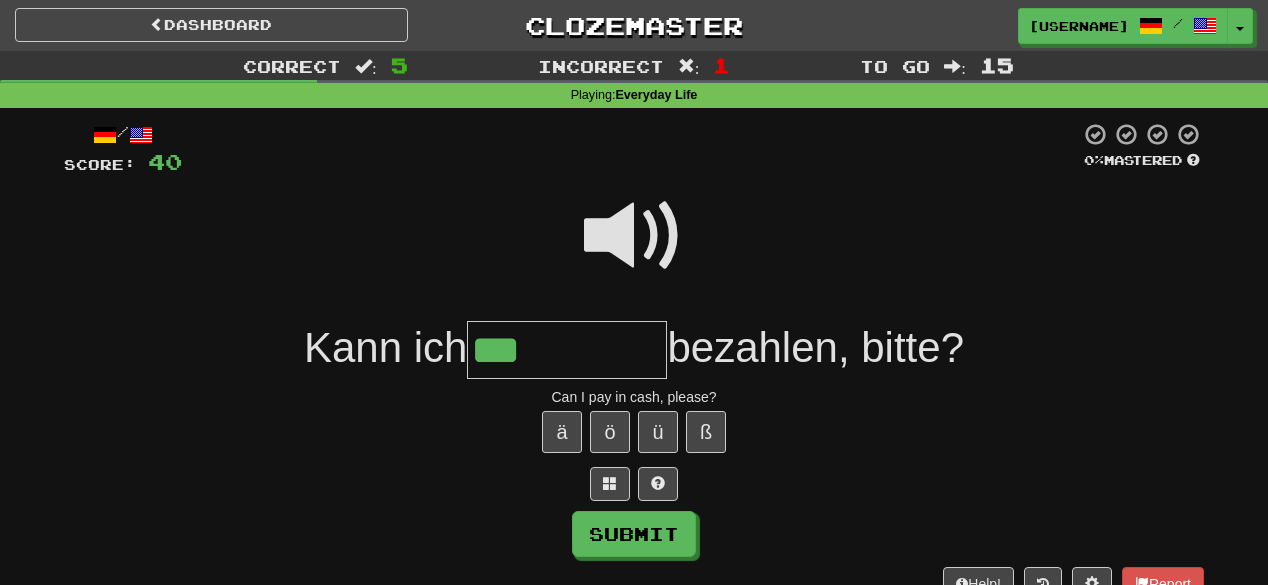 type on "***" 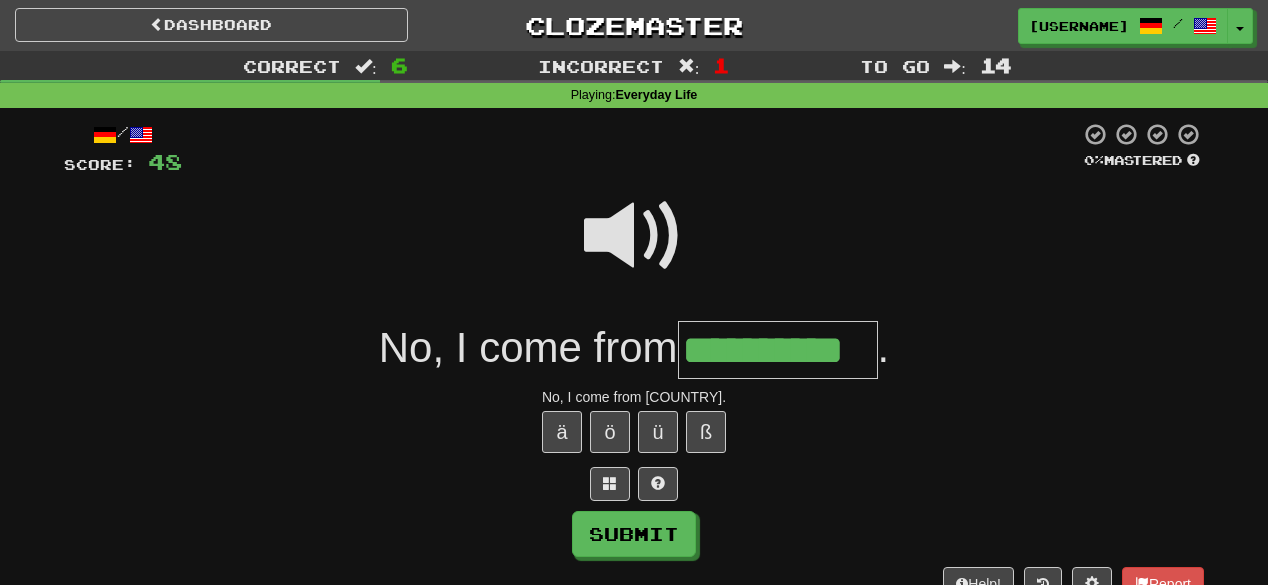 type on "**********" 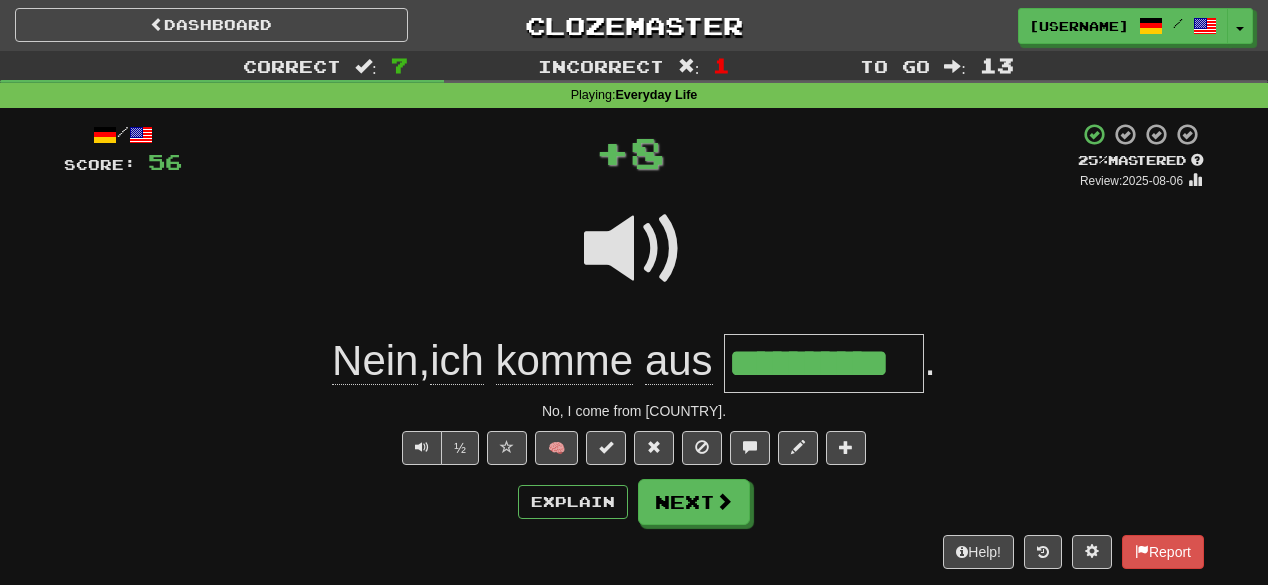 scroll, scrollTop: 0, scrollLeft: 0, axis: both 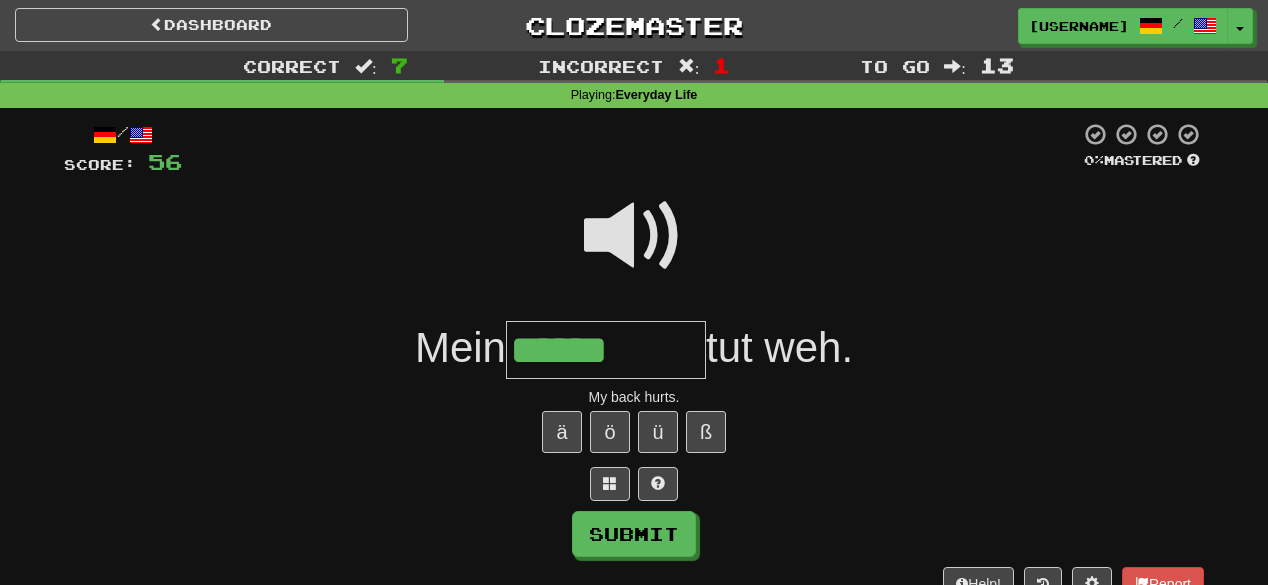 type on "******" 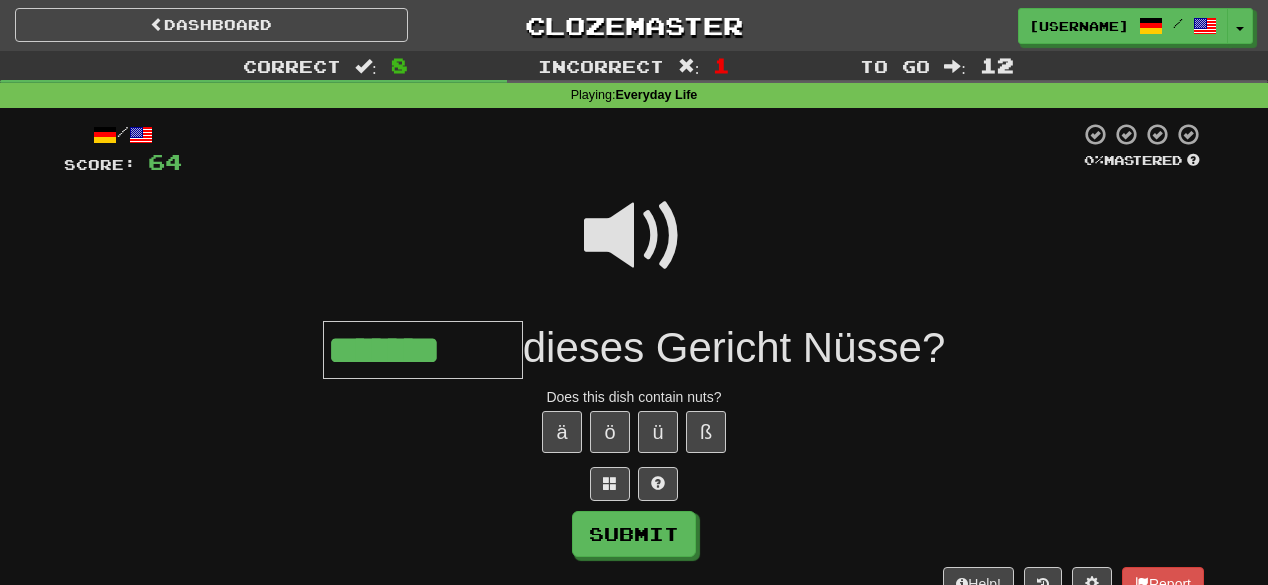 type on "*******" 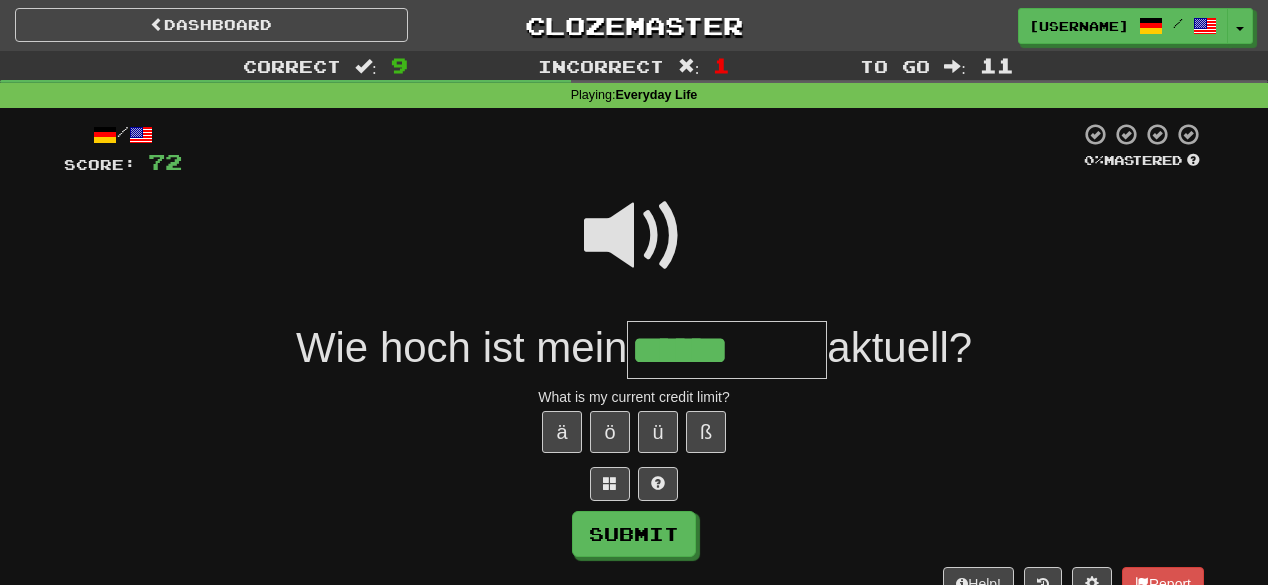 type on "**********" 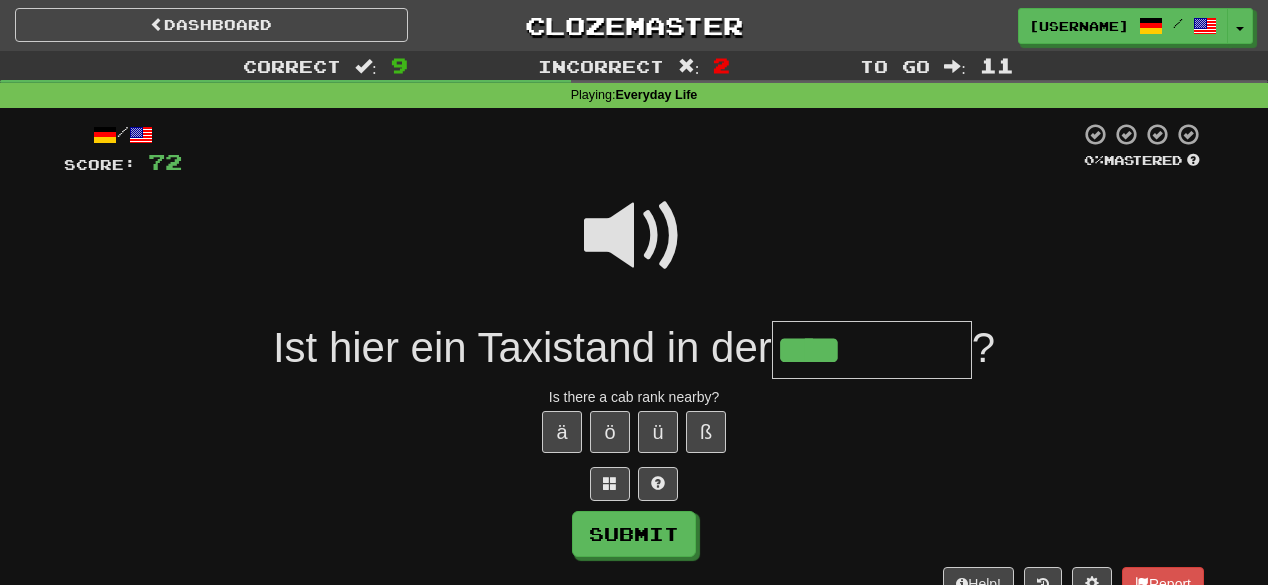type on "****" 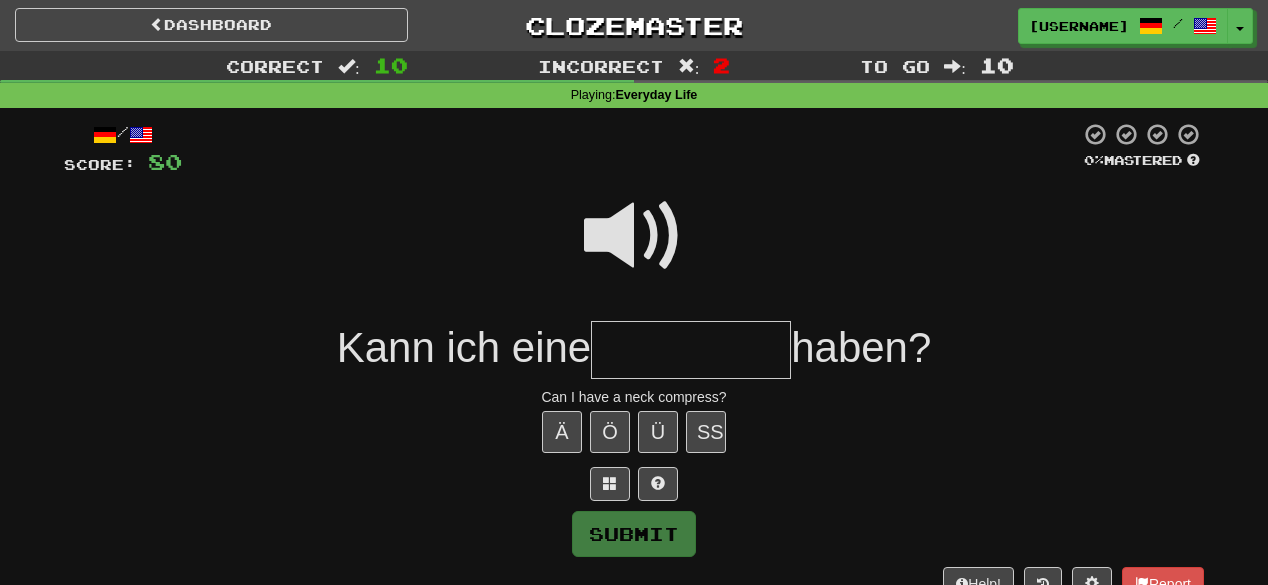 type on "*" 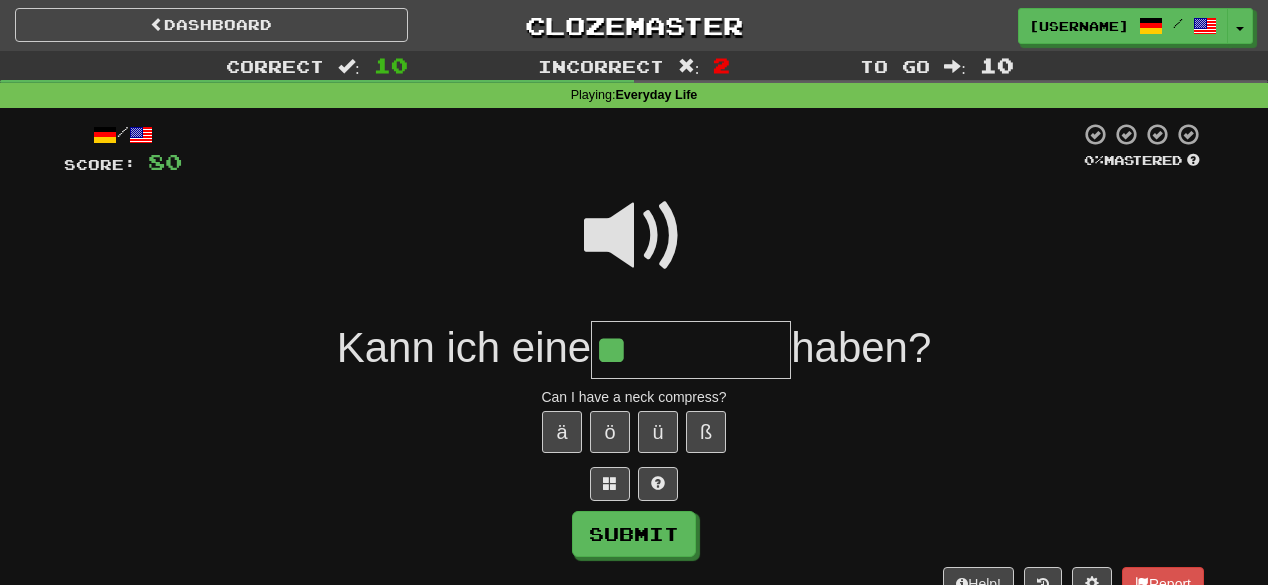 click at bounding box center [634, 236] 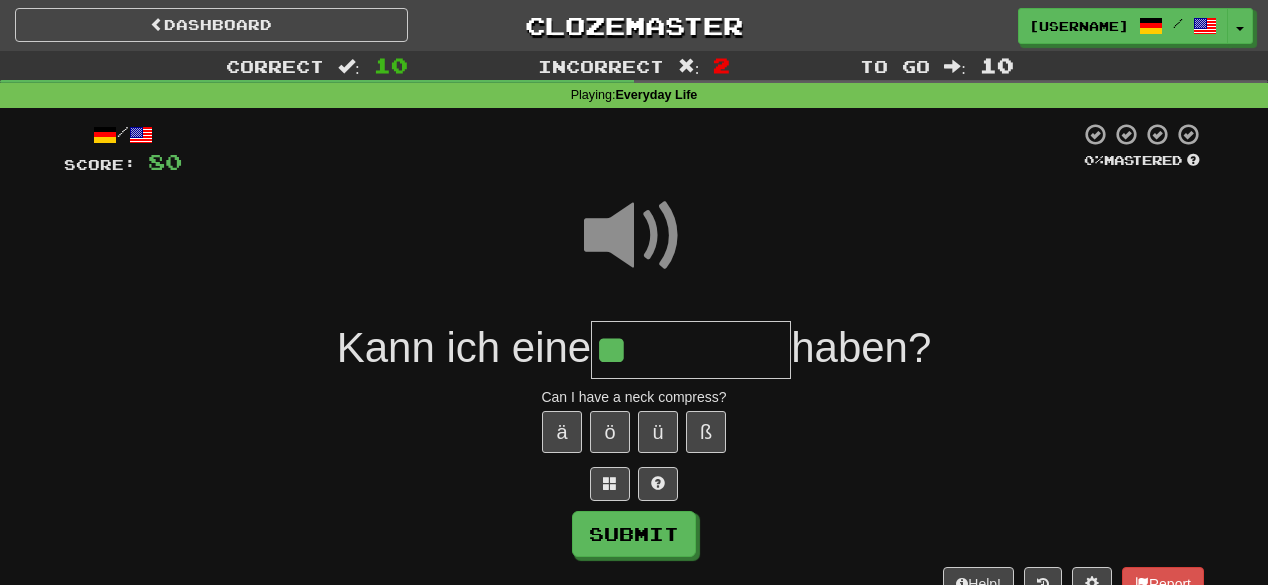 click on "**" at bounding box center (691, 350) 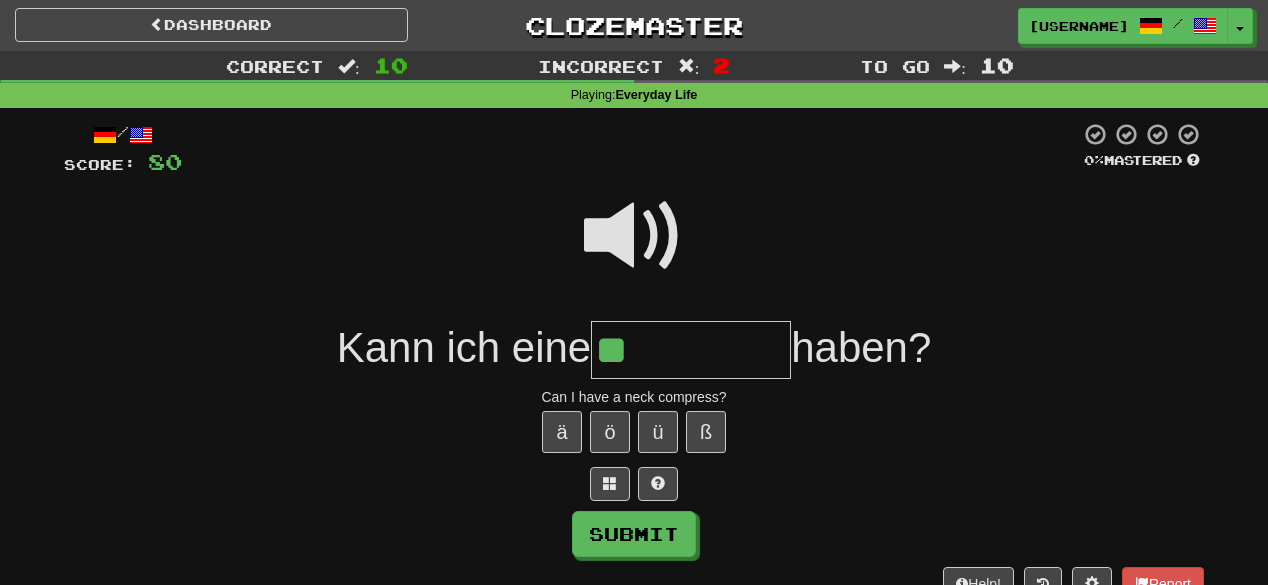 click at bounding box center (634, 236) 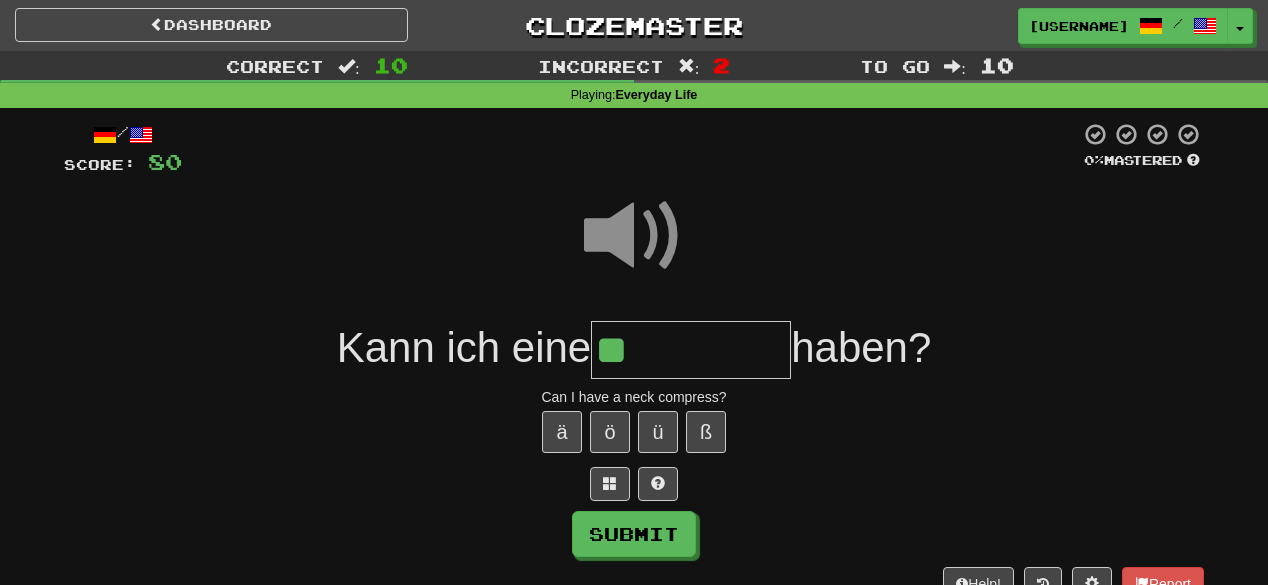 click on "**" at bounding box center (691, 350) 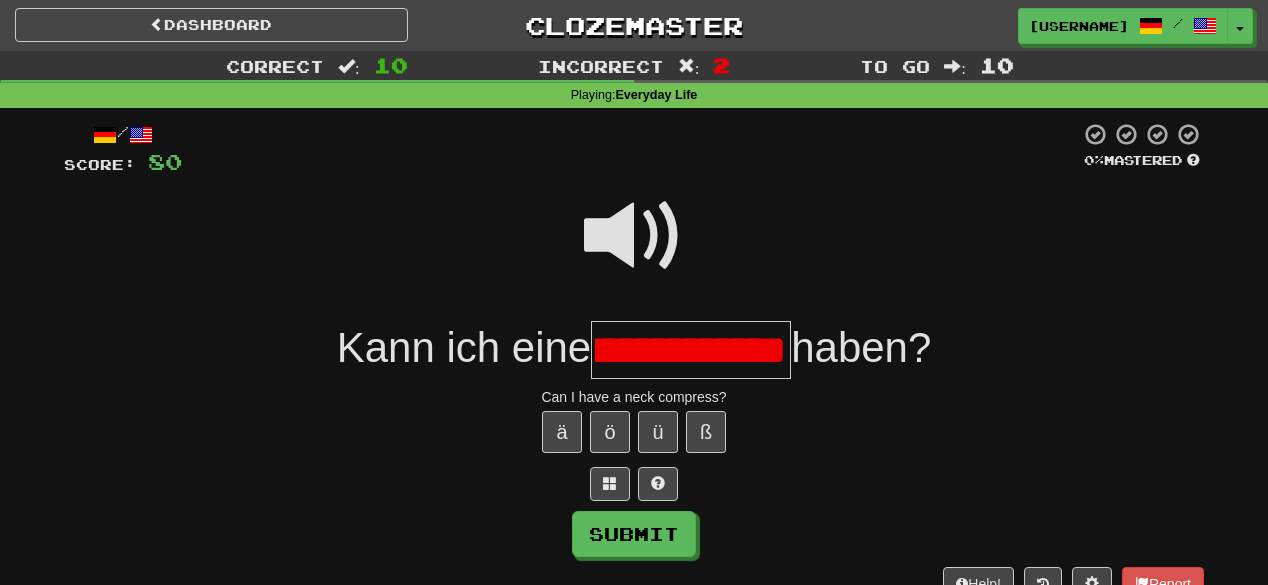scroll, scrollTop: 0, scrollLeft: 96, axis: horizontal 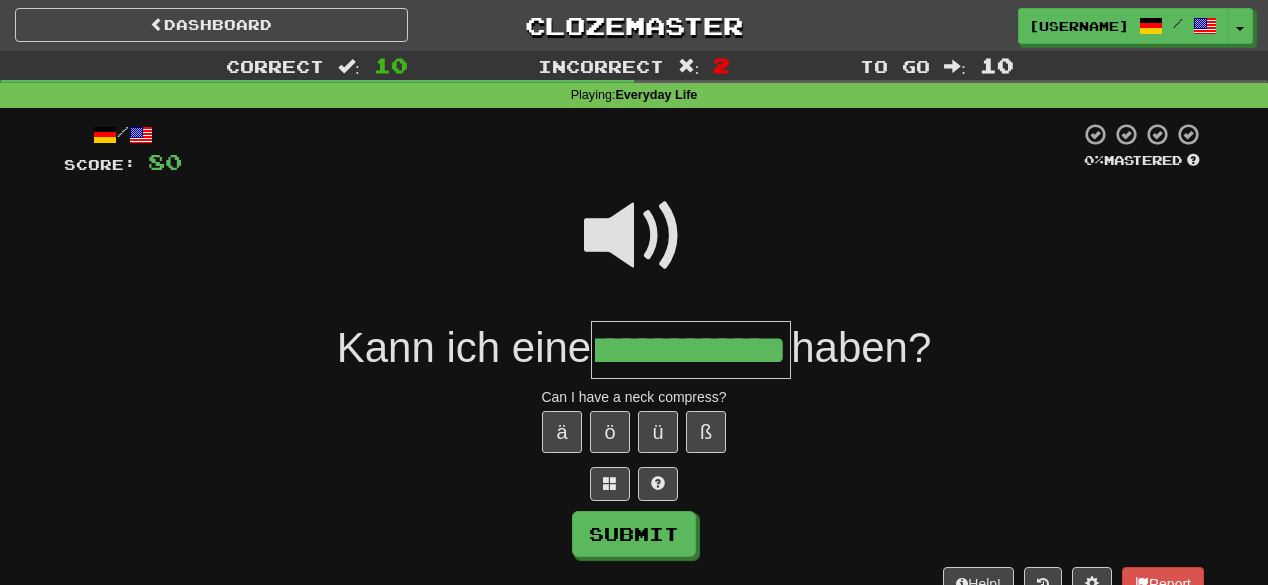 type on "**********" 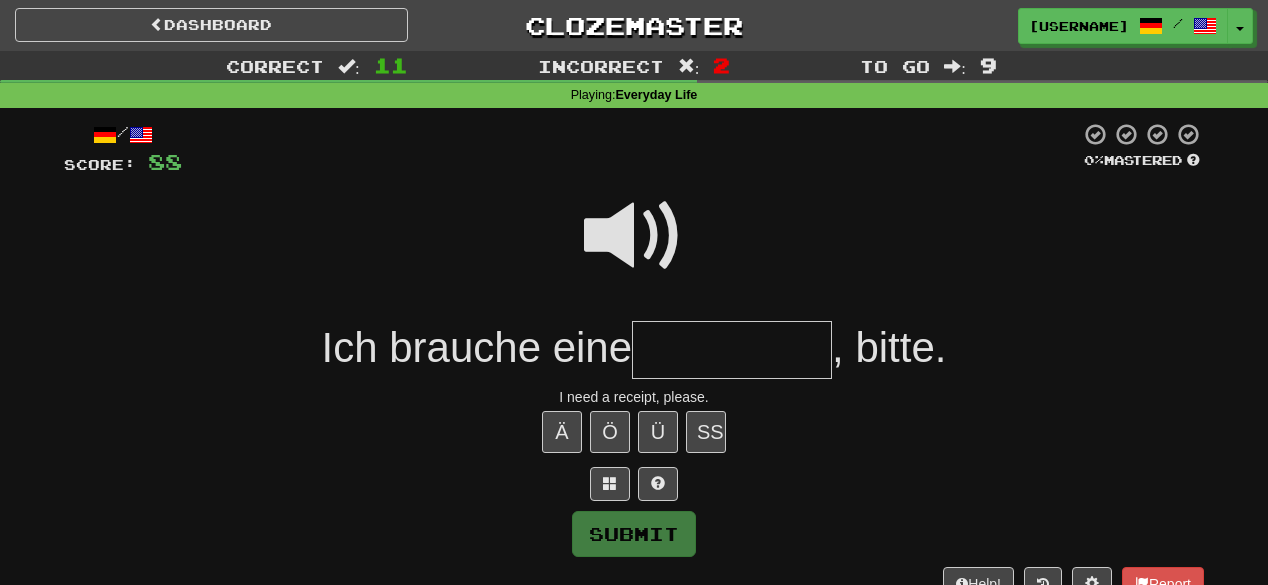 type on "*" 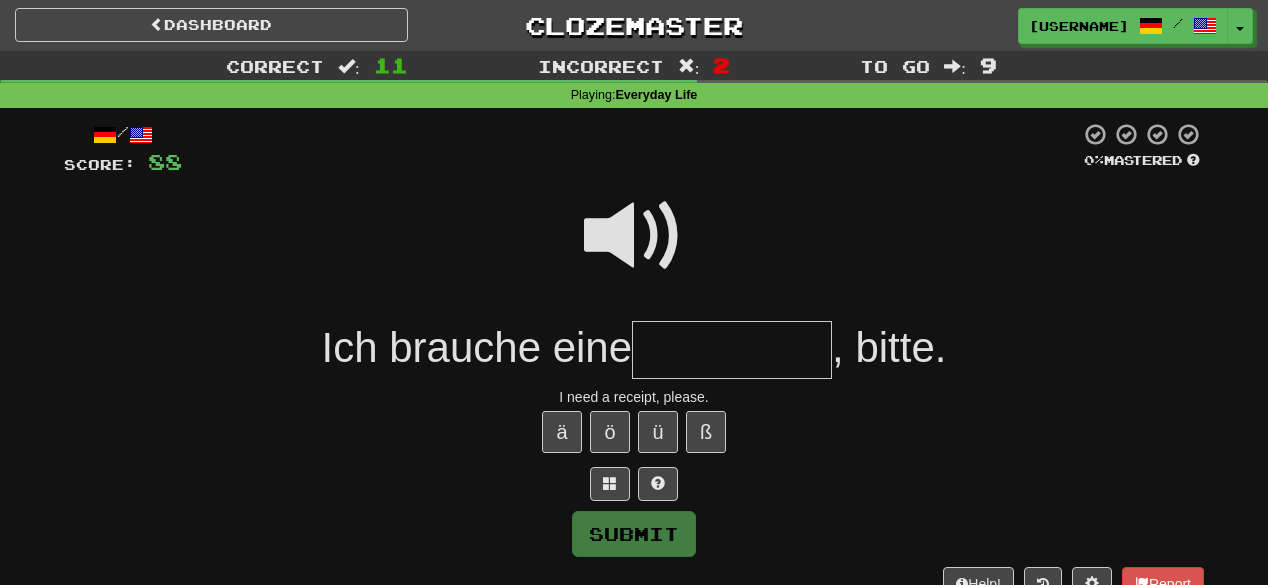type on "*" 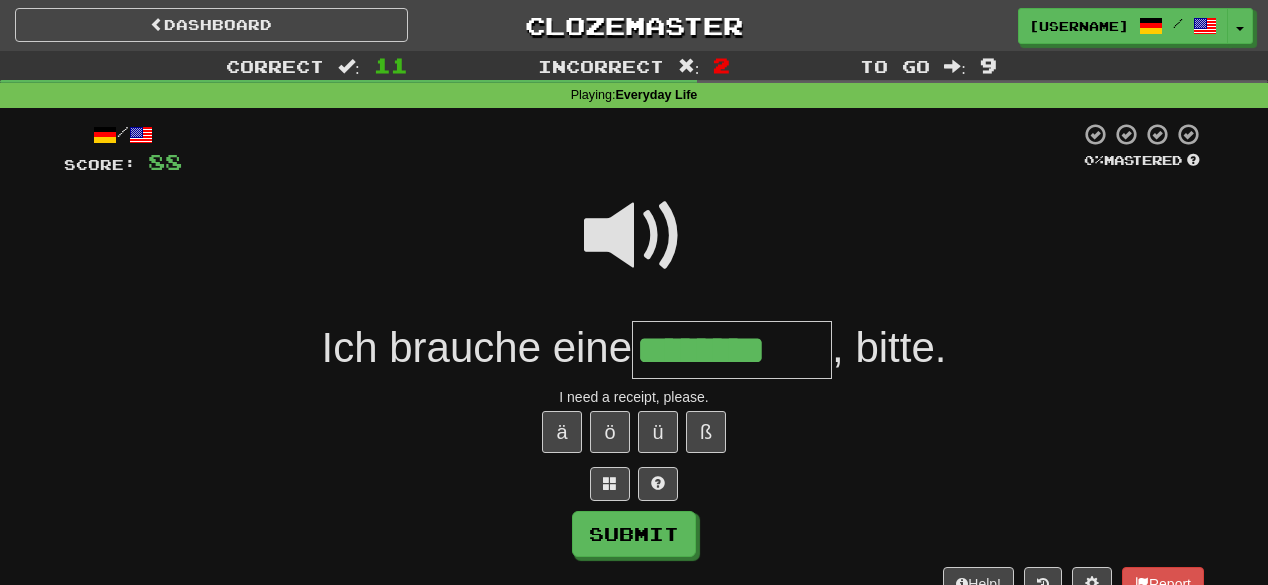 type on "********" 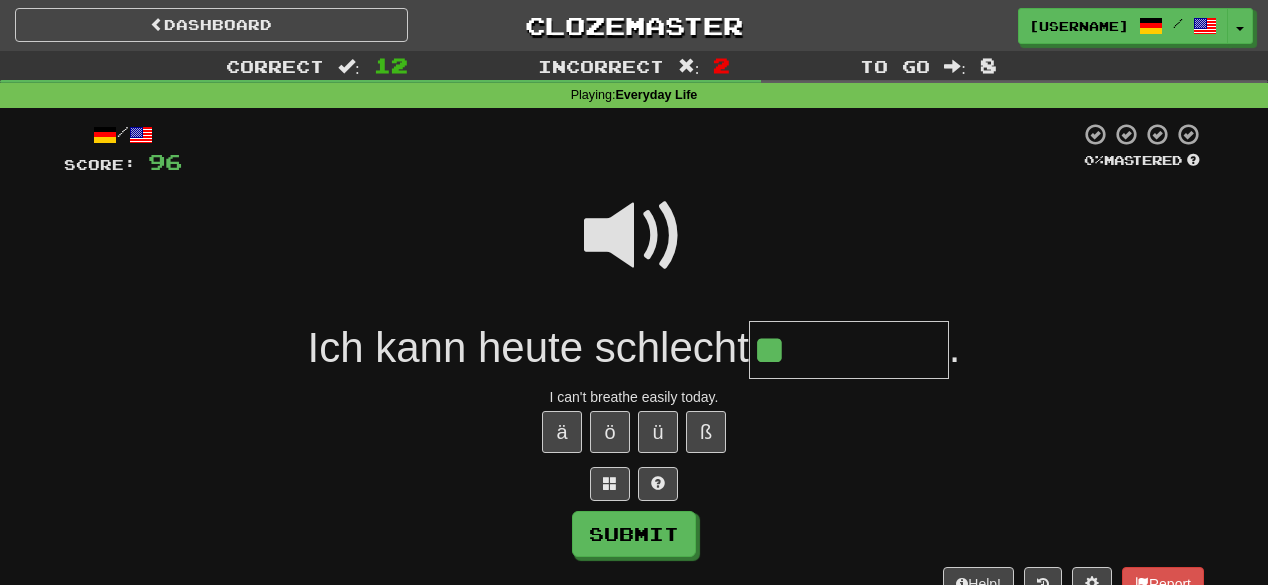 type on "*" 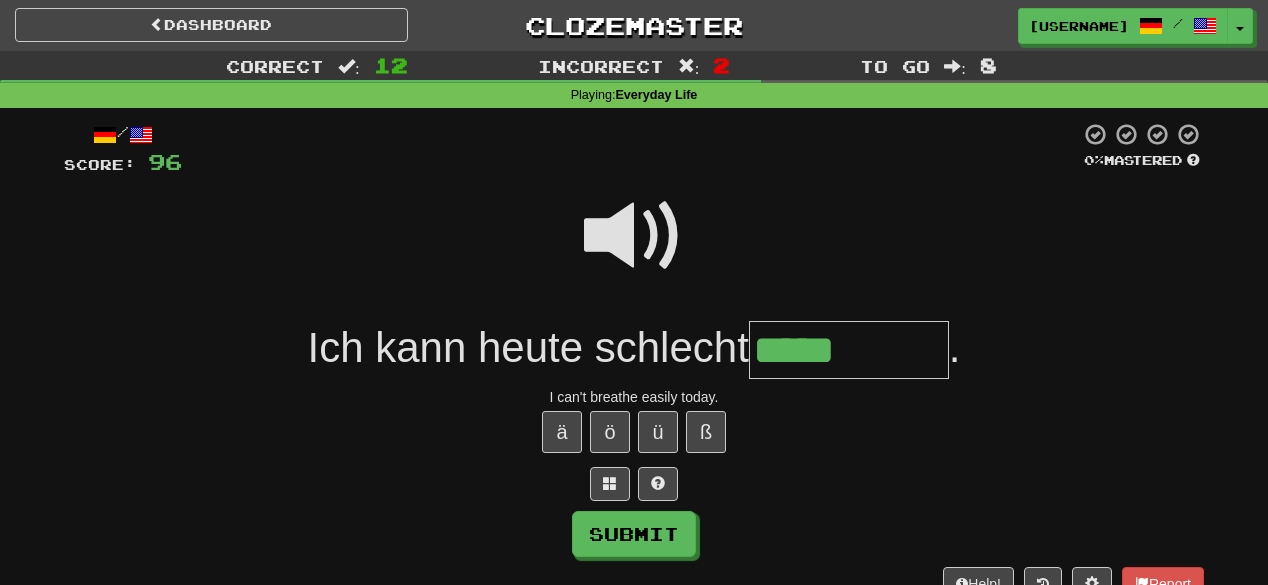 type on "*****" 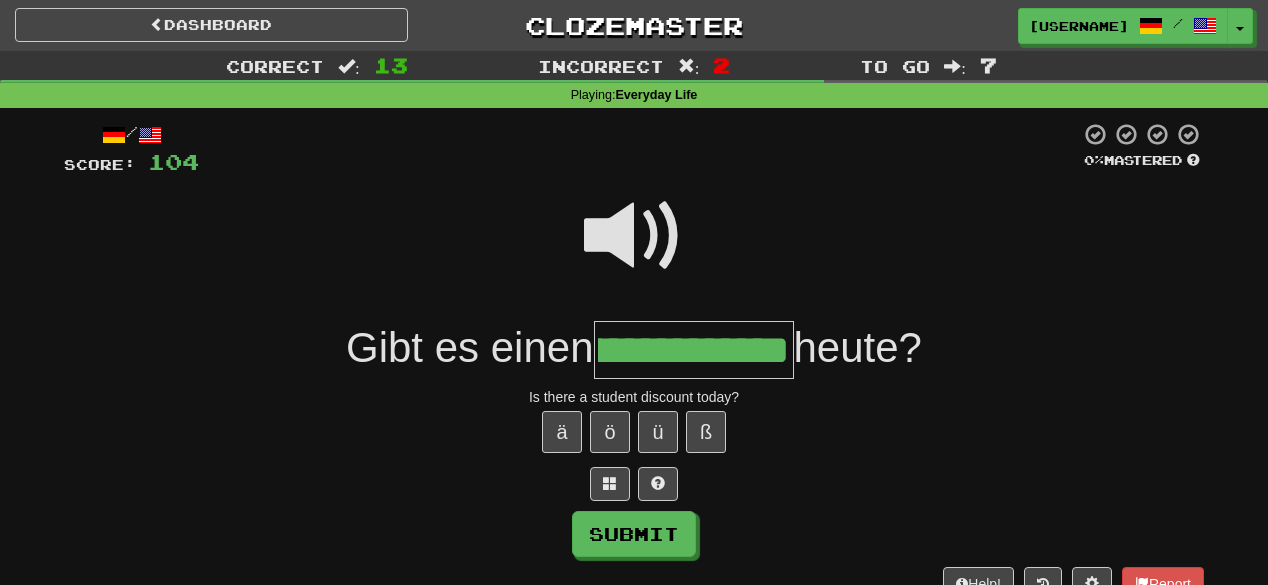 scroll, scrollTop: 0, scrollLeft: 129, axis: horizontal 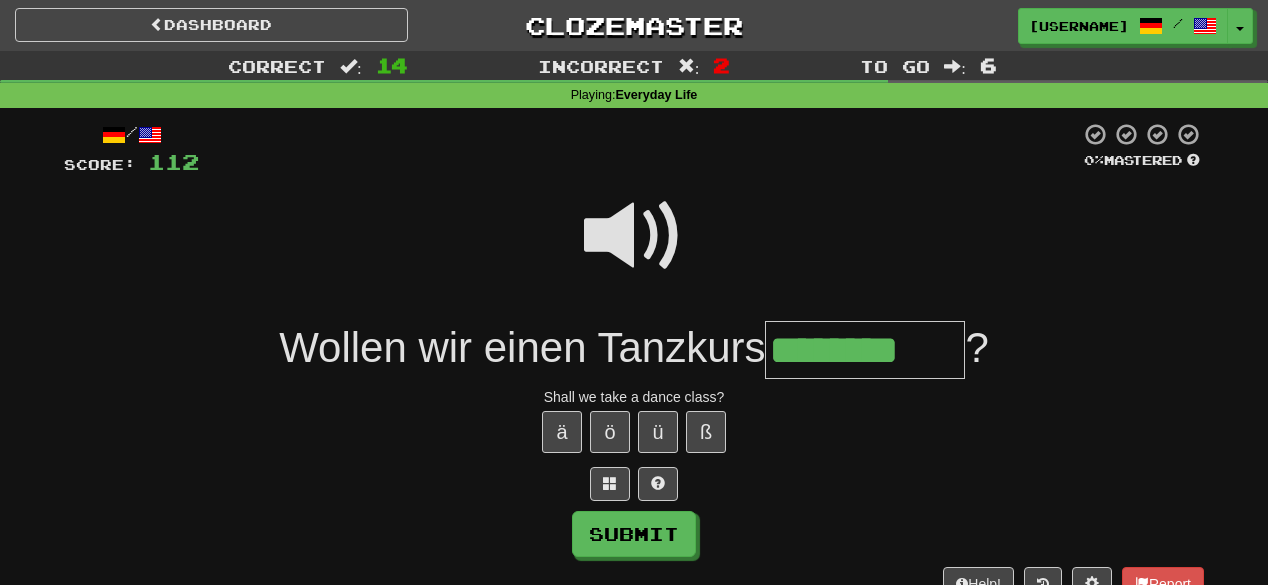 type on "********" 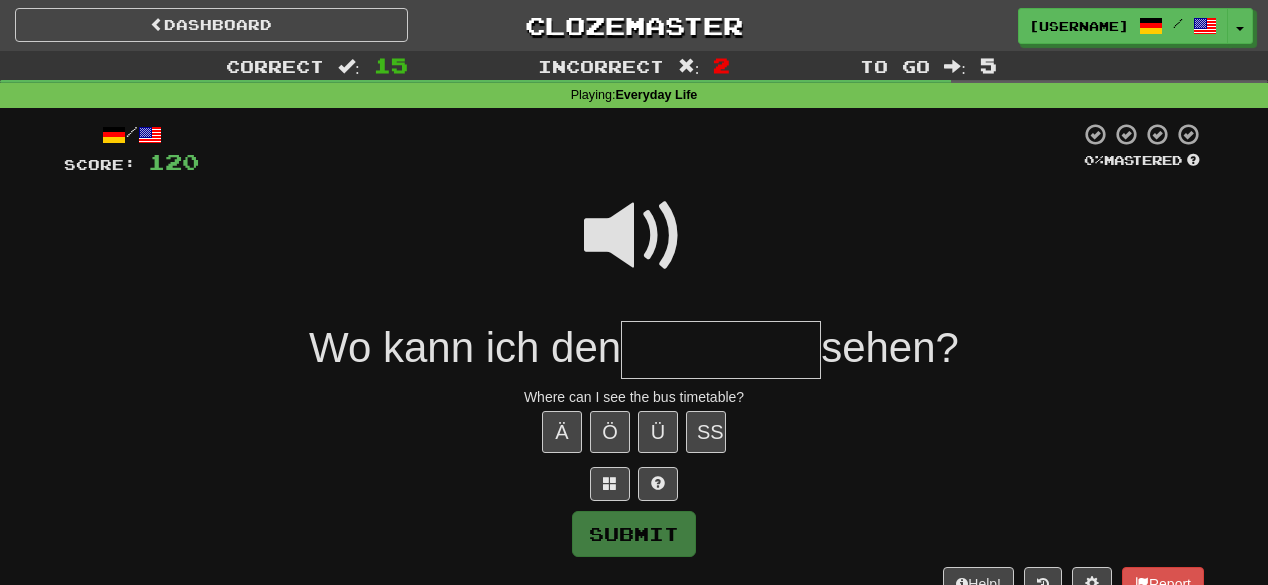 type on "*" 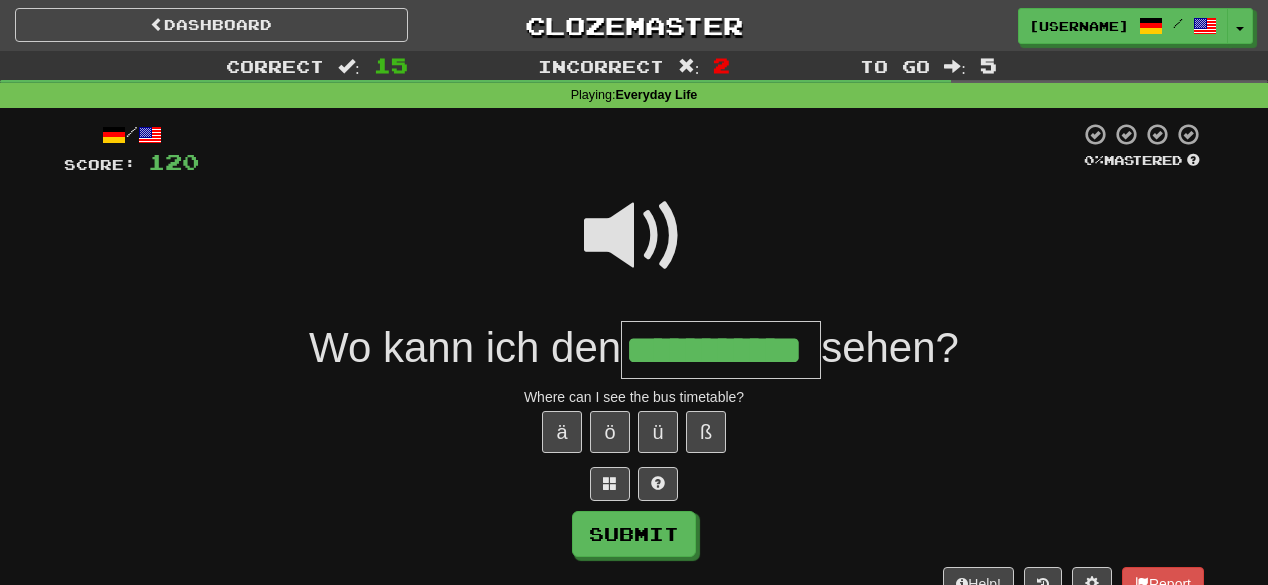 scroll, scrollTop: 0, scrollLeft: 31, axis: horizontal 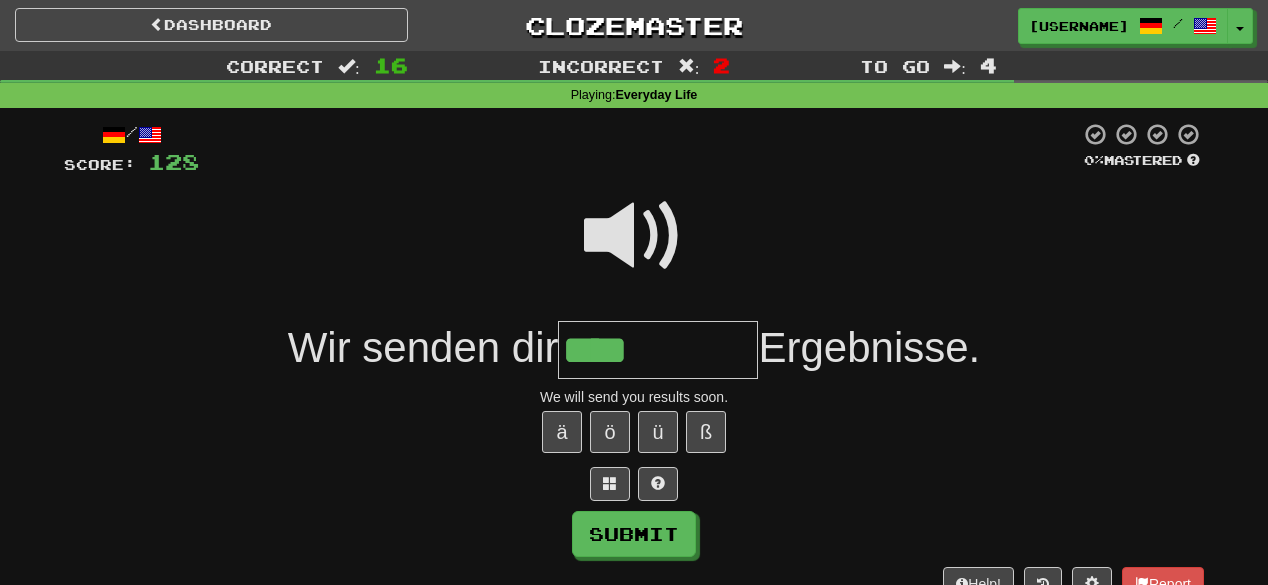 type on "****" 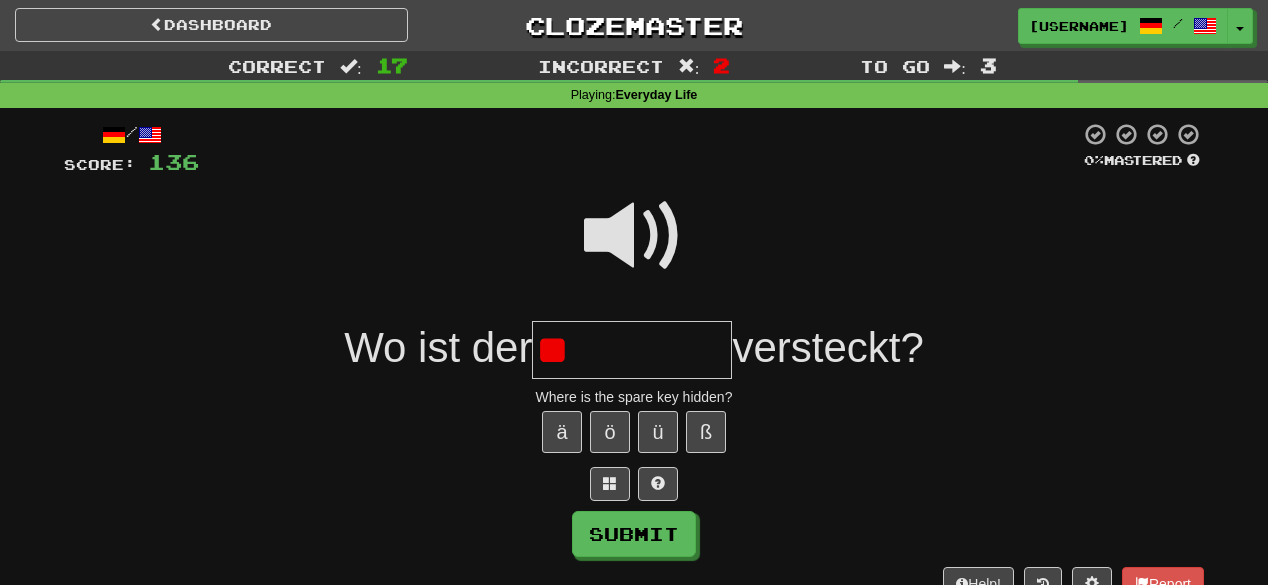 type on "*" 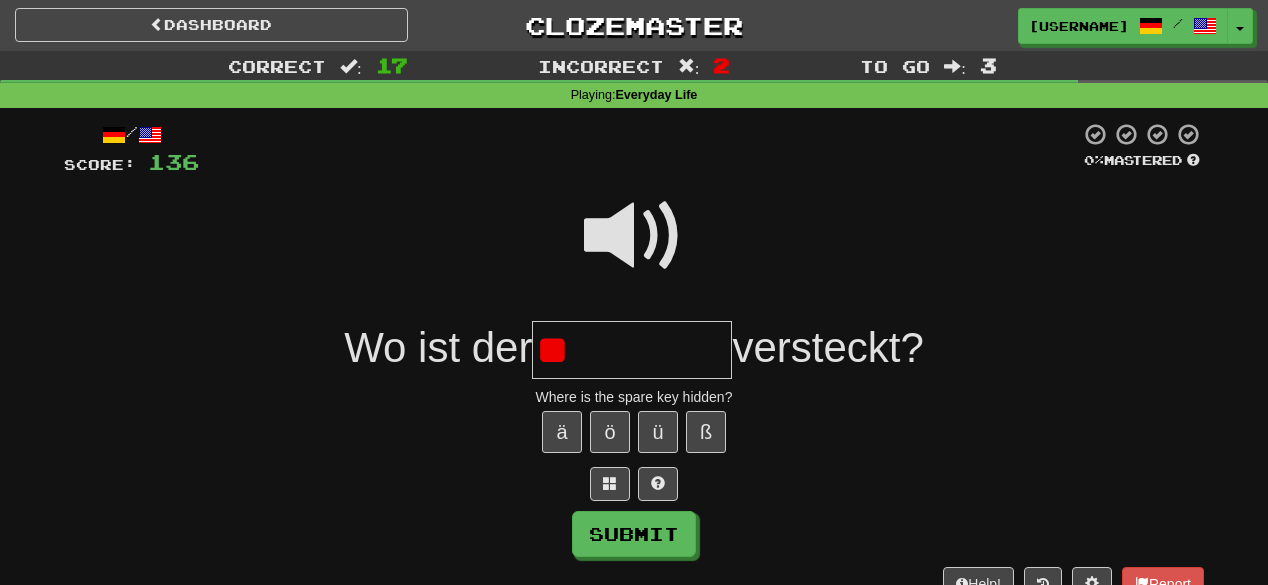 click at bounding box center [634, 236] 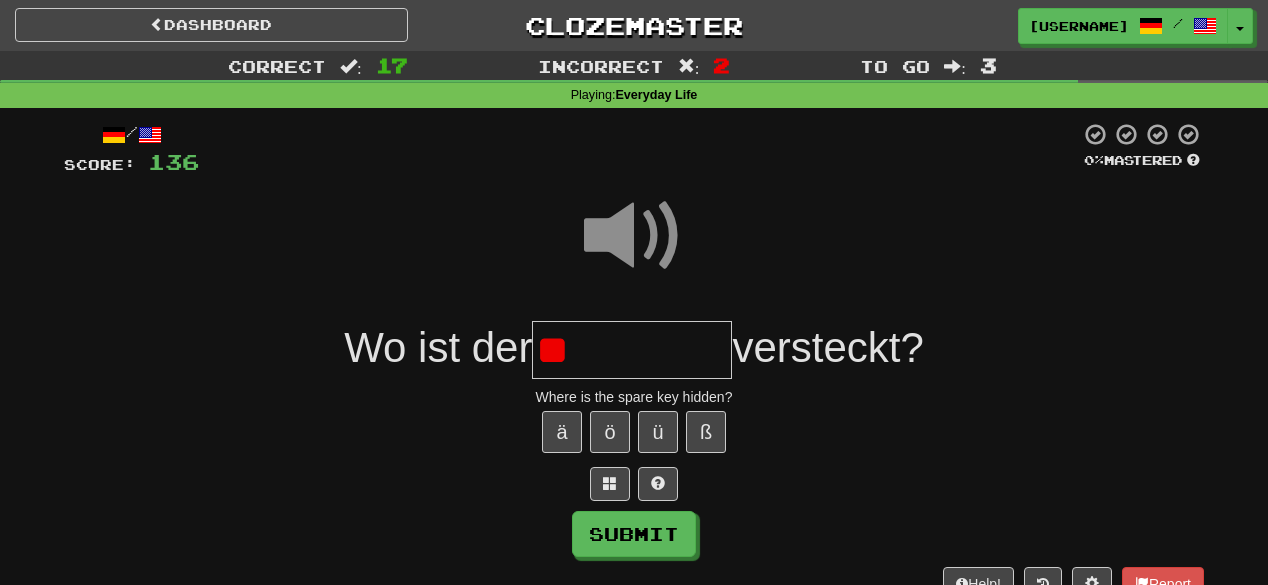 click on "**" at bounding box center (632, 350) 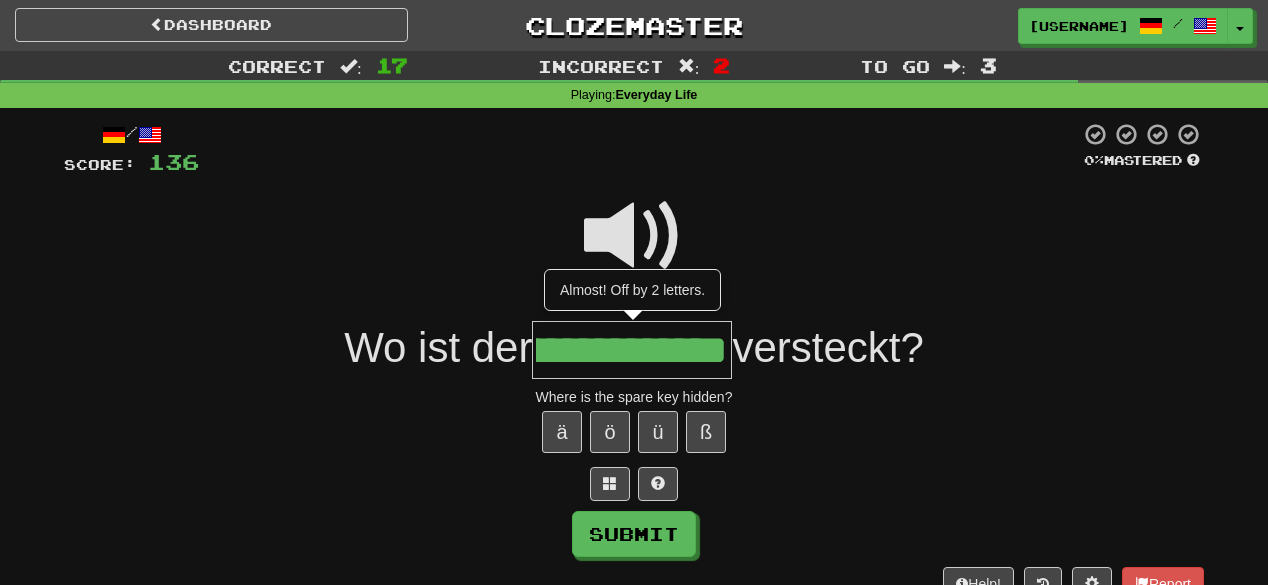 scroll, scrollTop: 0, scrollLeft: 99, axis: horizontal 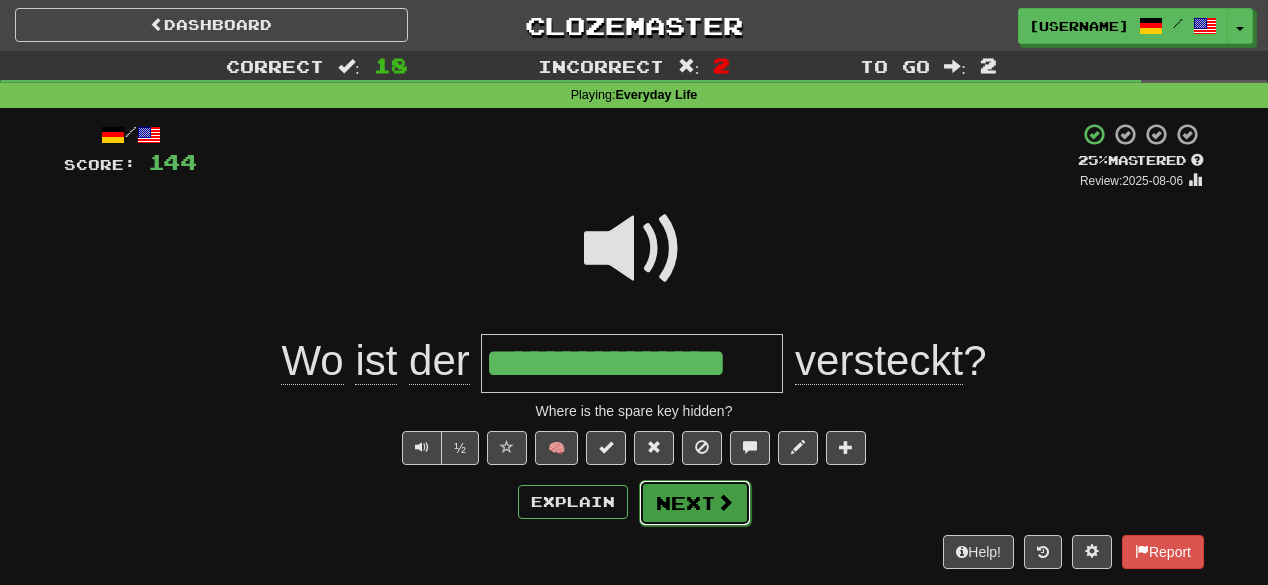 click on "Next" at bounding box center (695, 503) 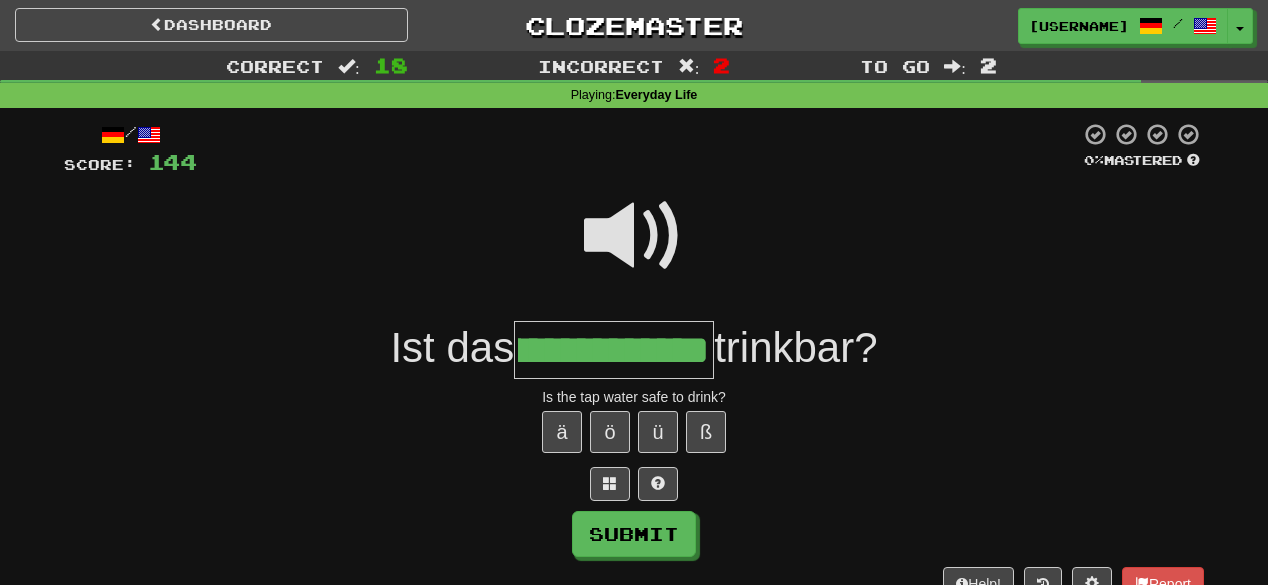 scroll, scrollTop: 0, scrollLeft: 99, axis: horizontal 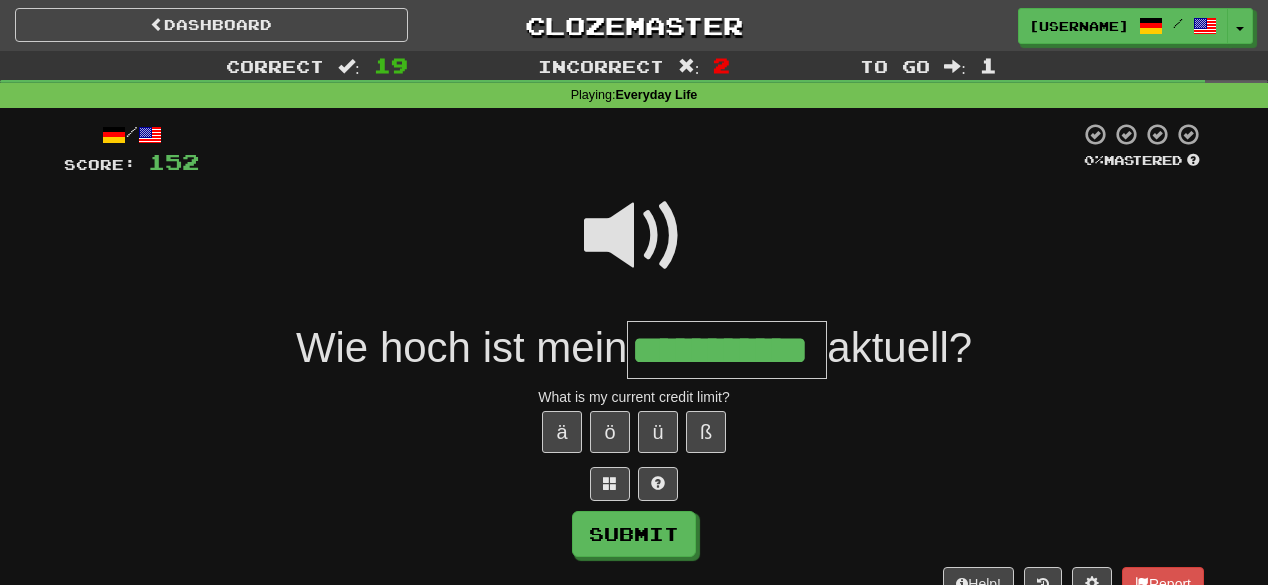 type on "**********" 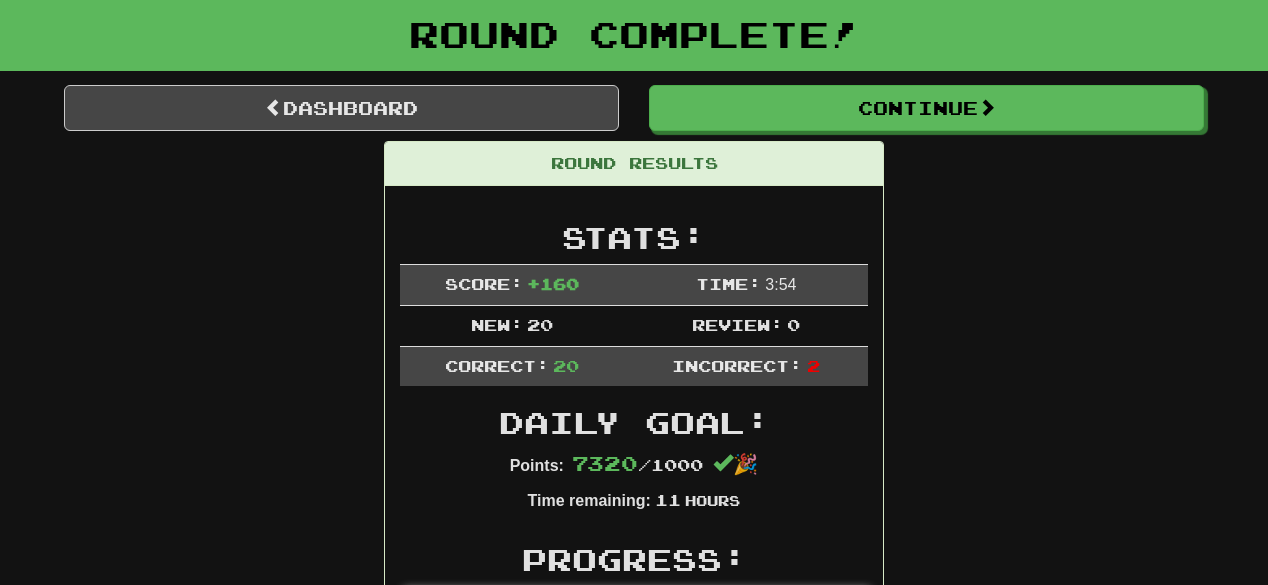 scroll, scrollTop: 80, scrollLeft: 0, axis: vertical 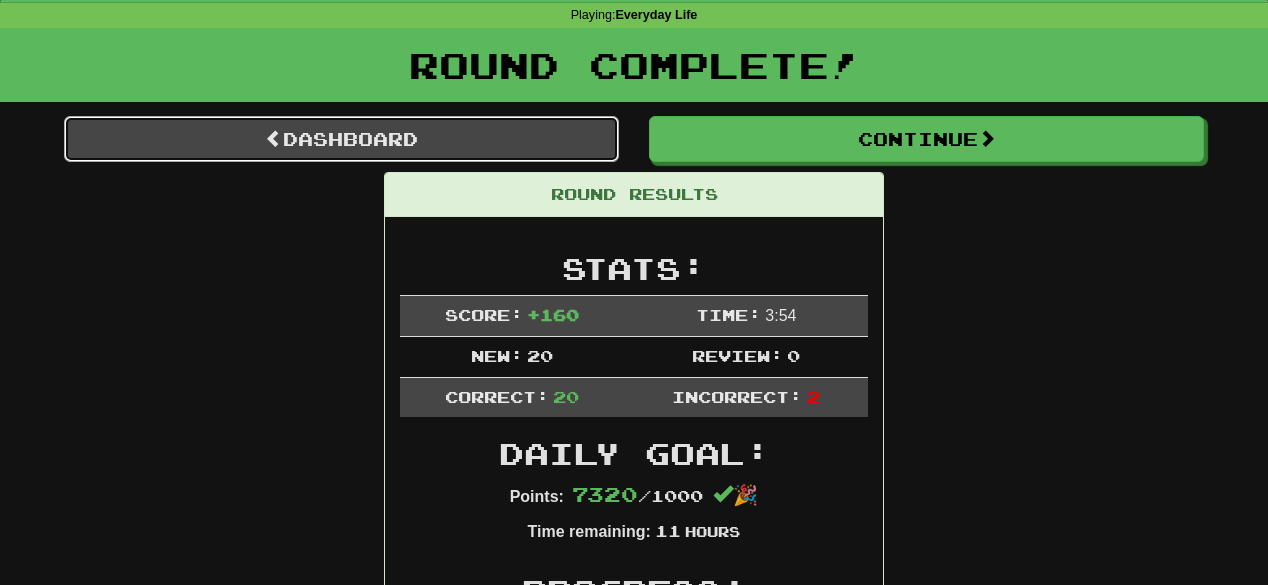 click on "Dashboard" at bounding box center [341, 139] 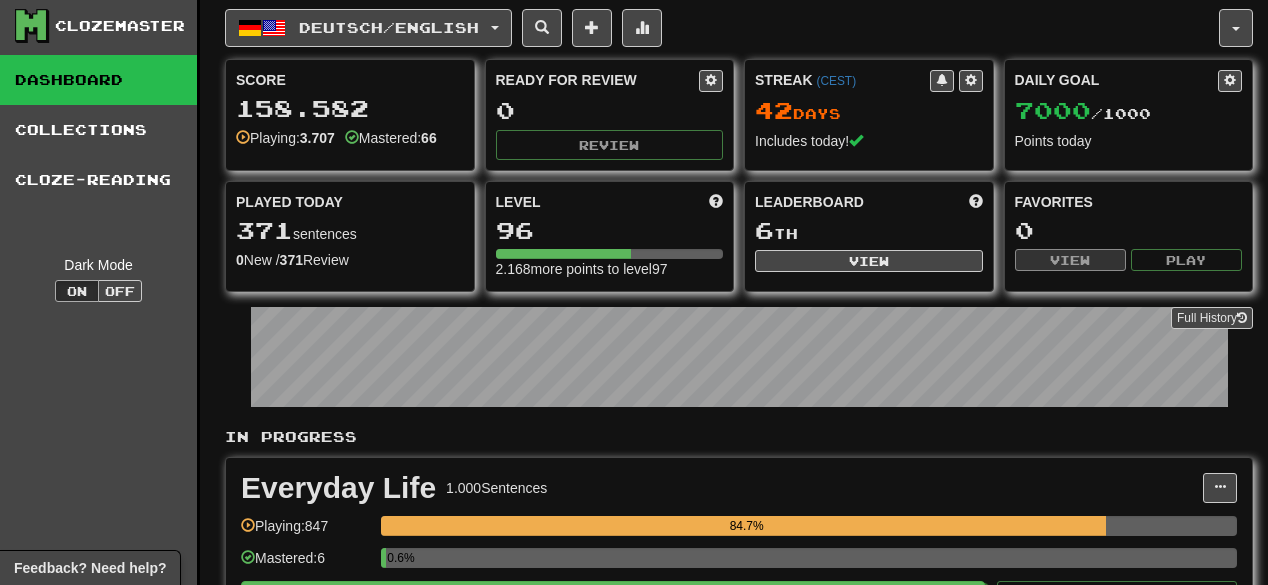 scroll, scrollTop: 80, scrollLeft: 0, axis: vertical 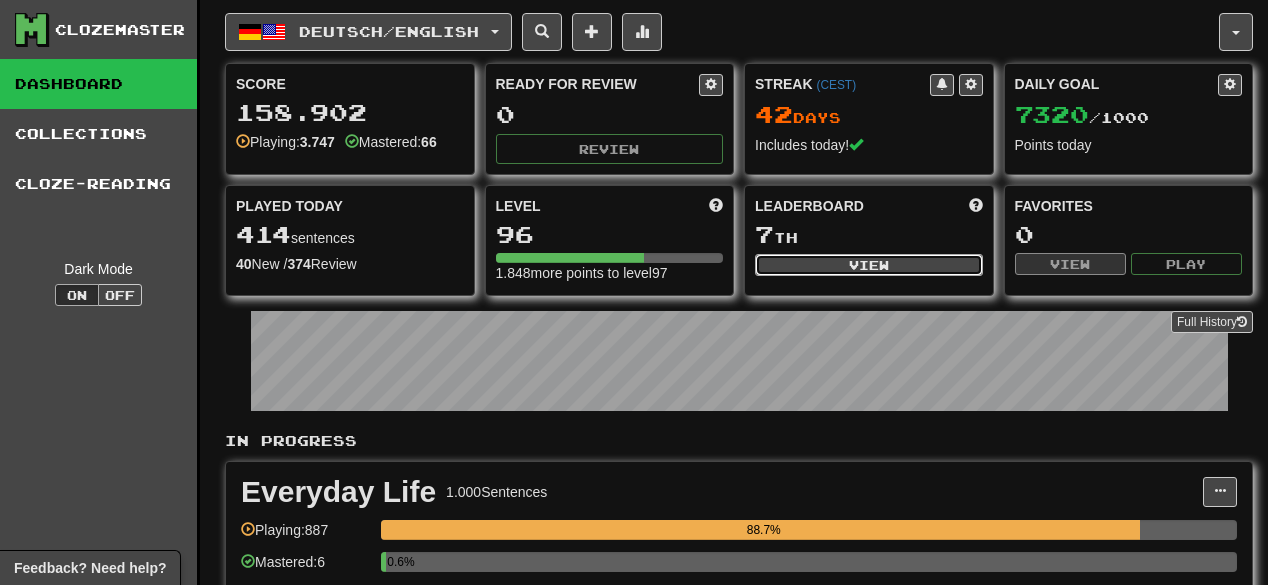click on "View" at bounding box center [869, 265] 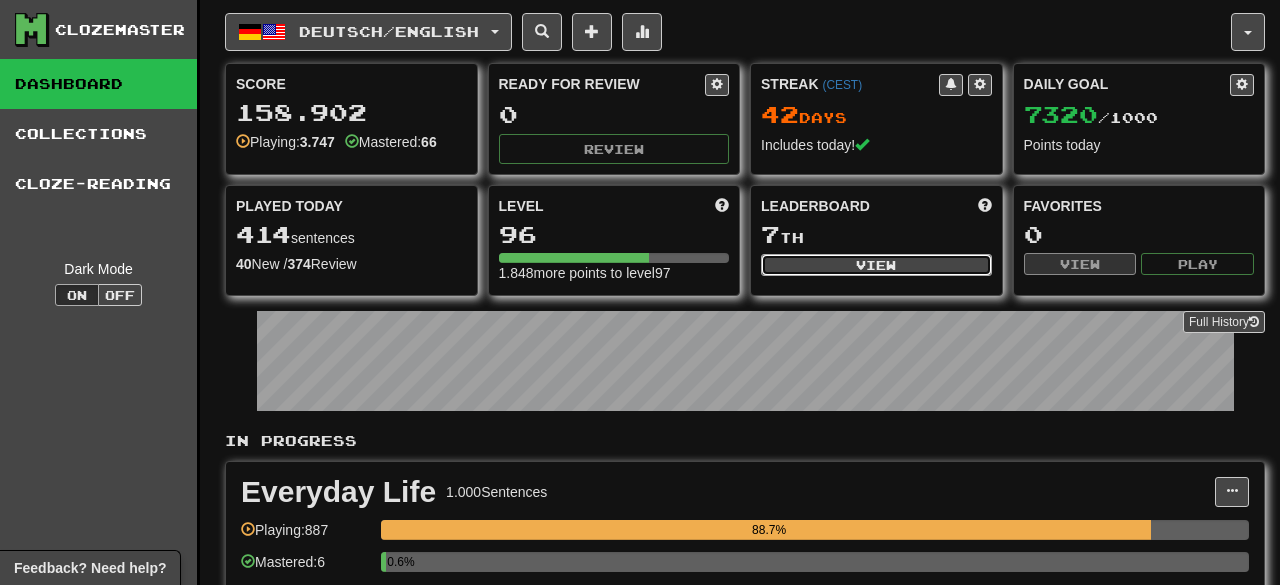 select on "**********" 